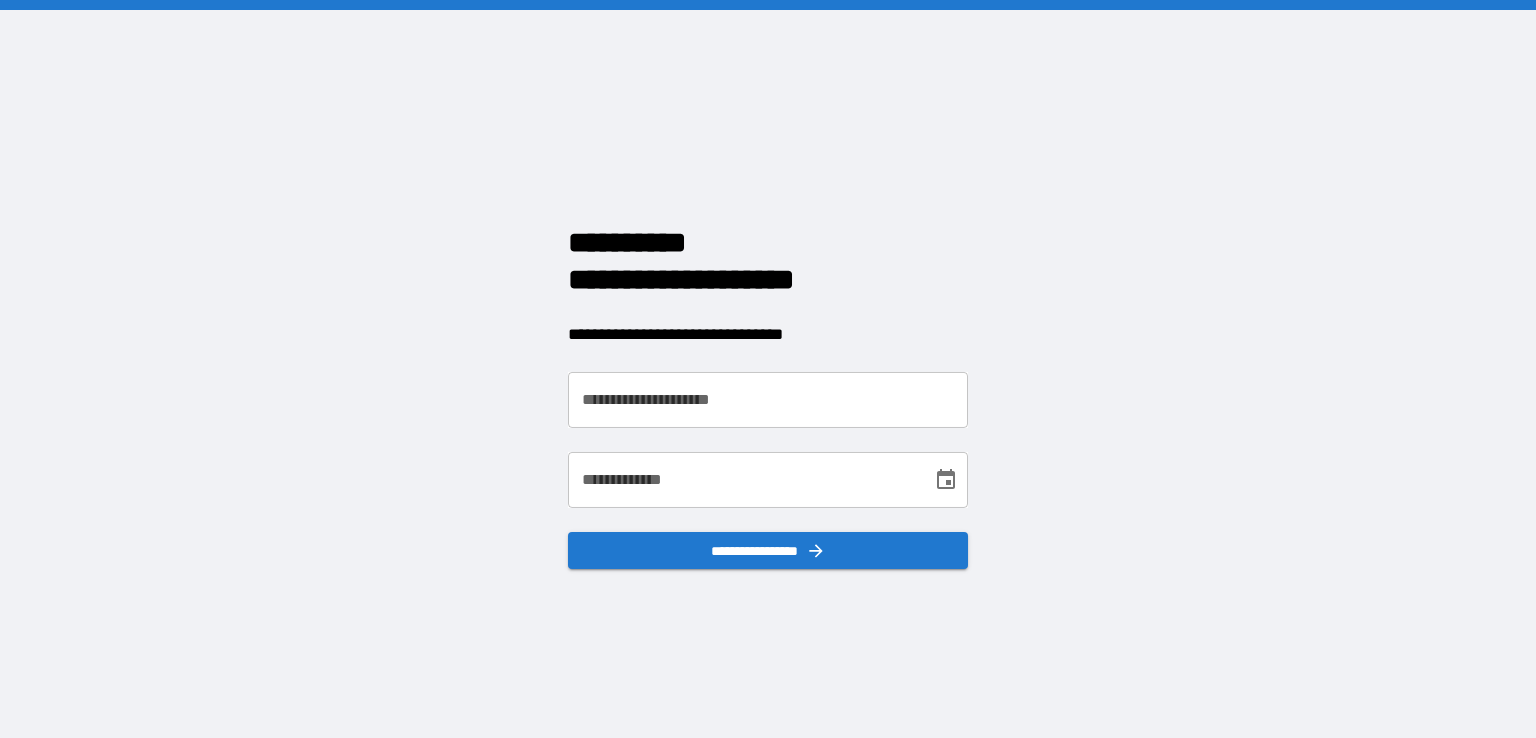 scroll, scrollTop: 0, scrollLeft: 0, axis: both 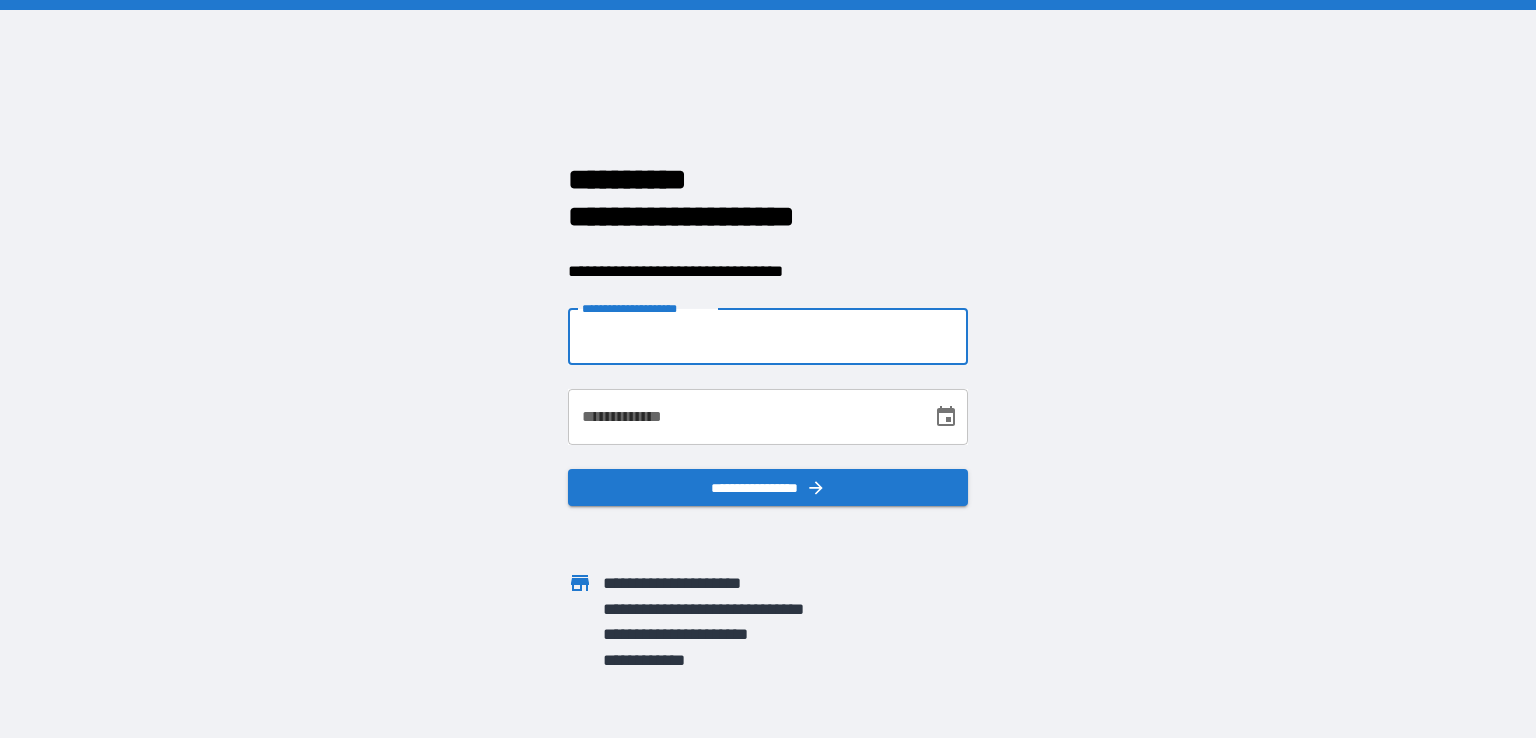 click on "**********" at bounding box center (768, 337) 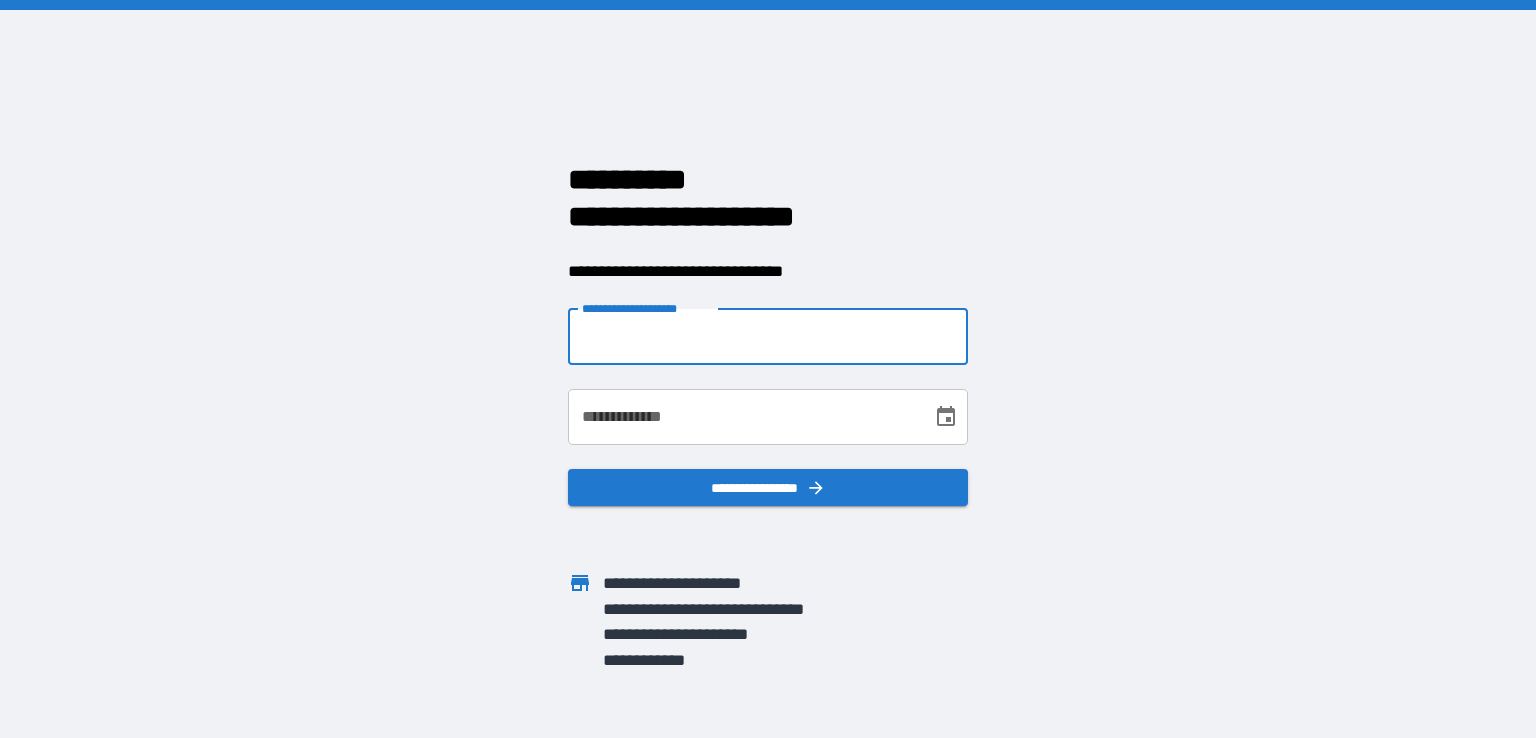 type on "**********" 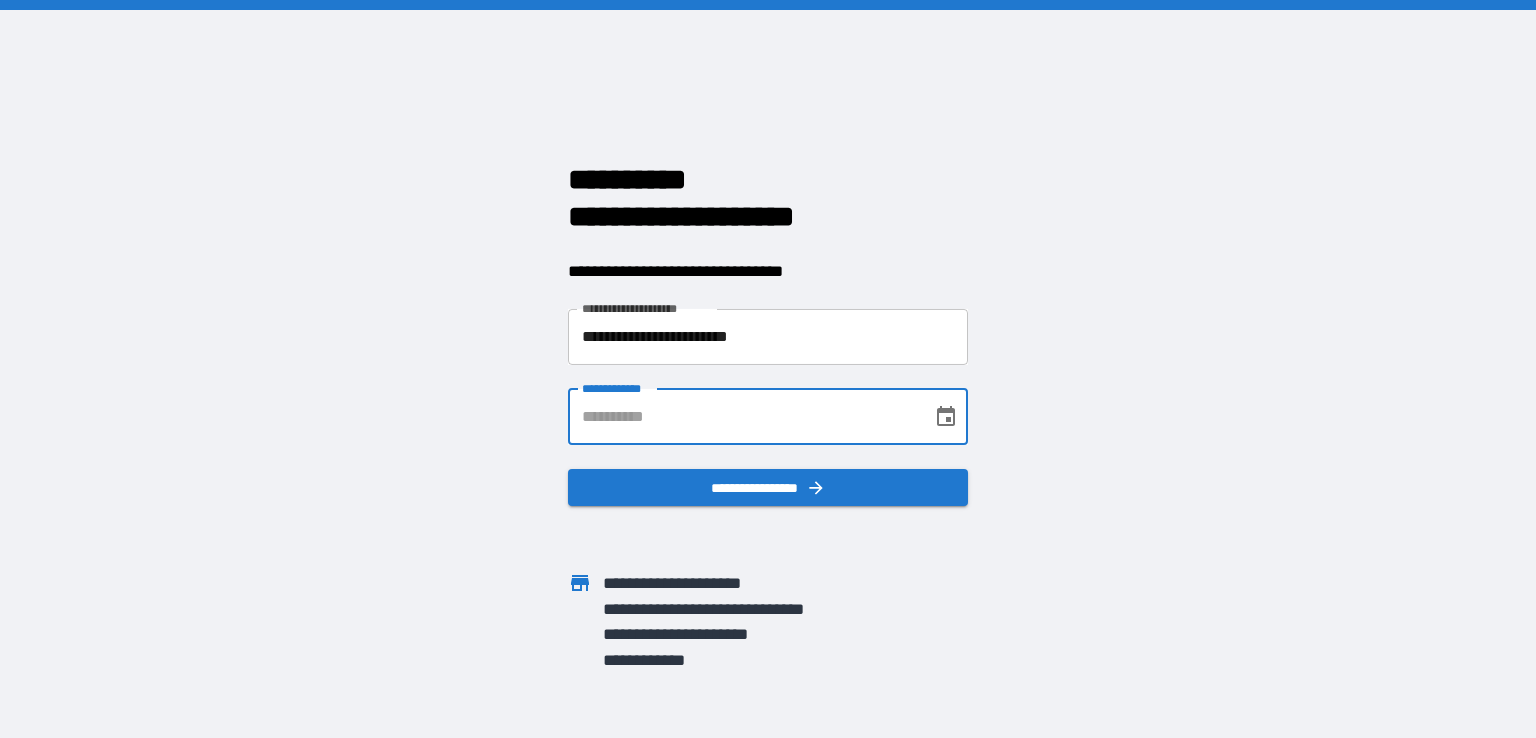 click on "**********" at bounding box center [743, 417] 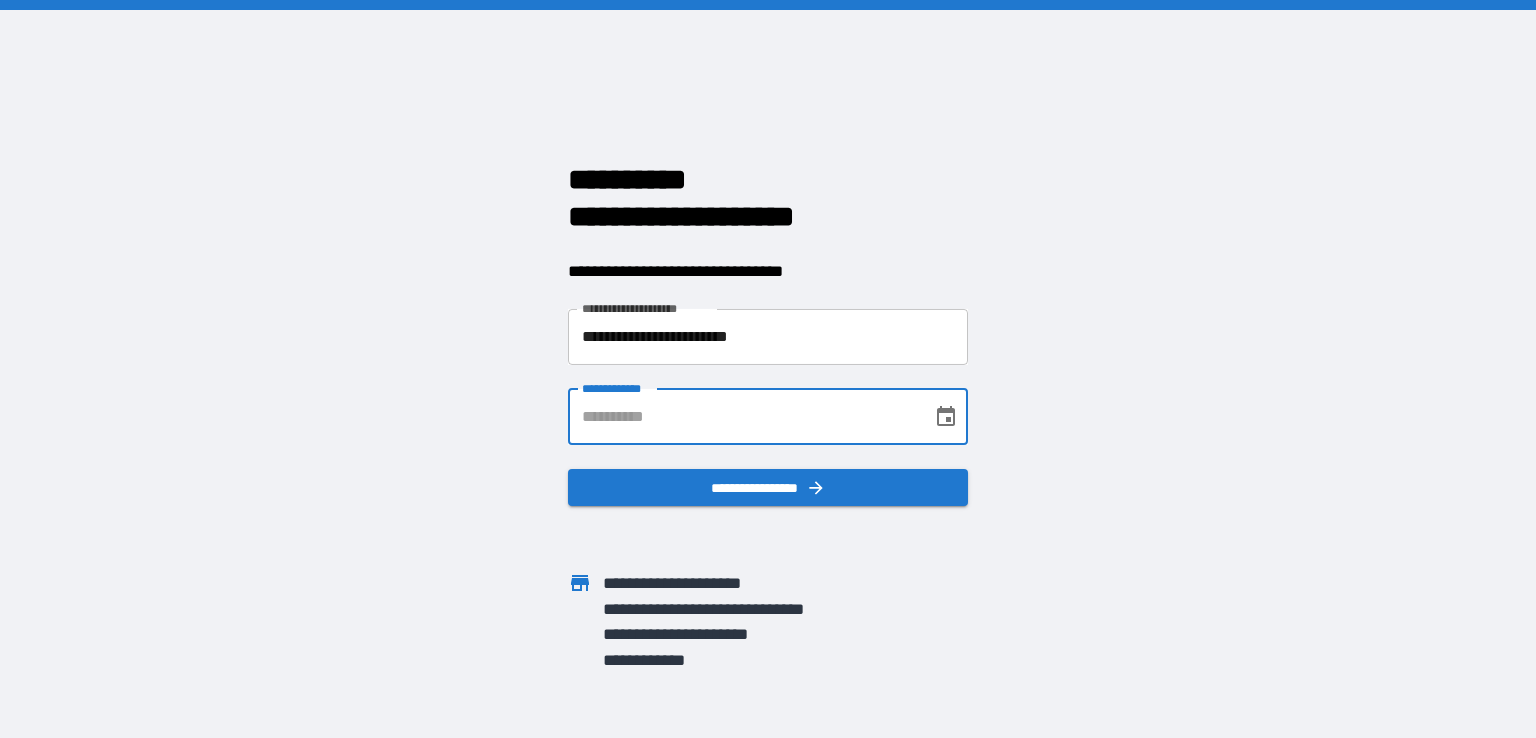 type on "**********" 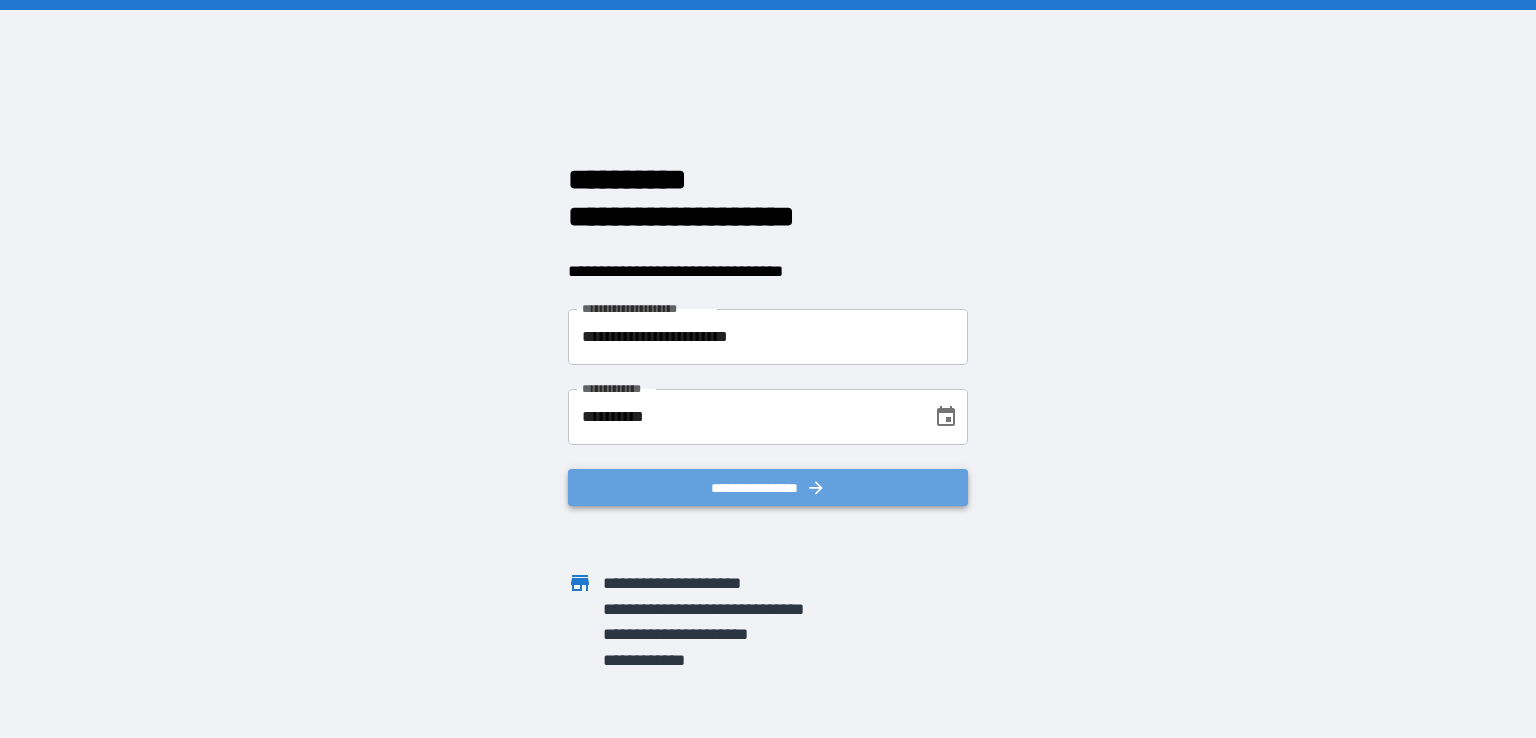 click on "**********" at bounding box center (768, 488) 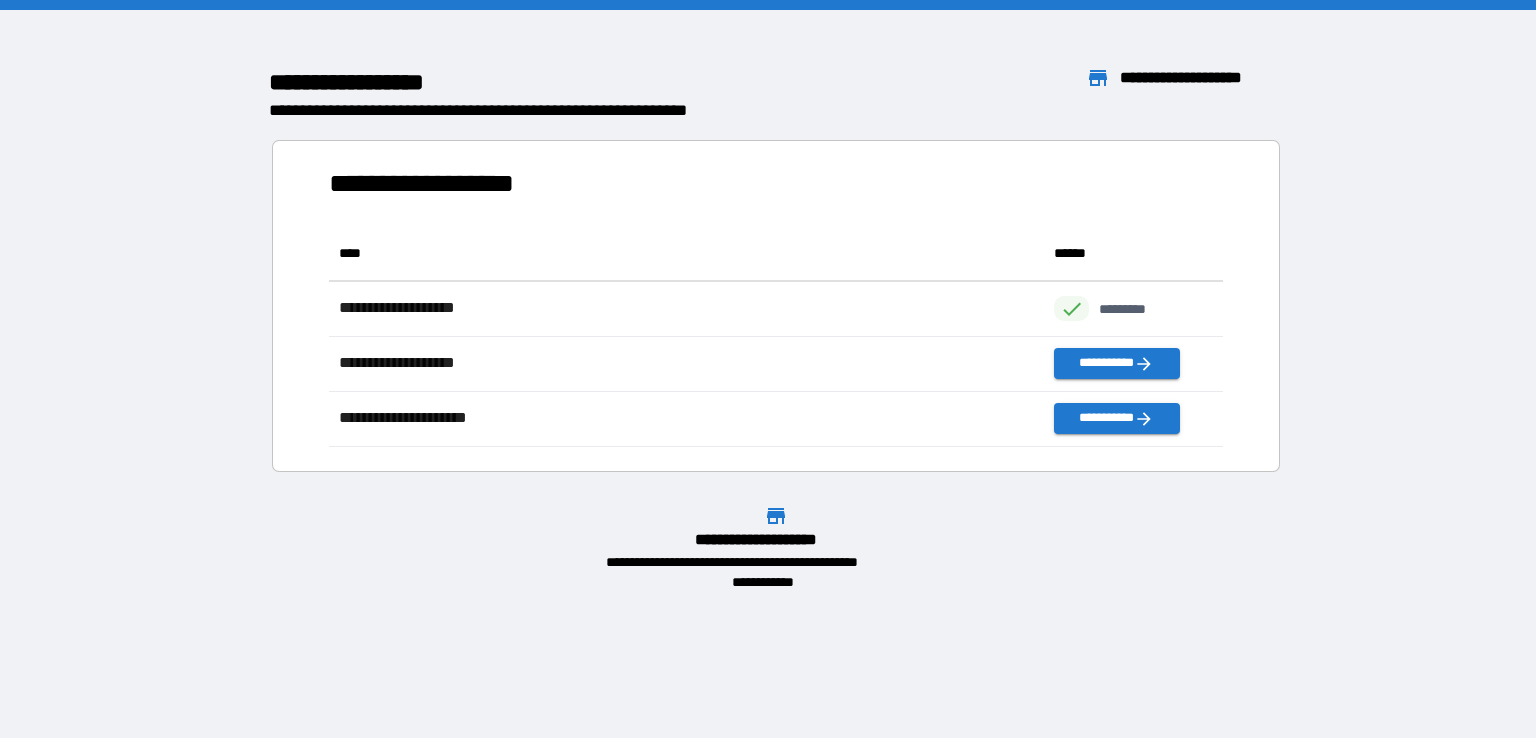 scroll, scrollTop: 16, scrollLeft: 16, axis: both 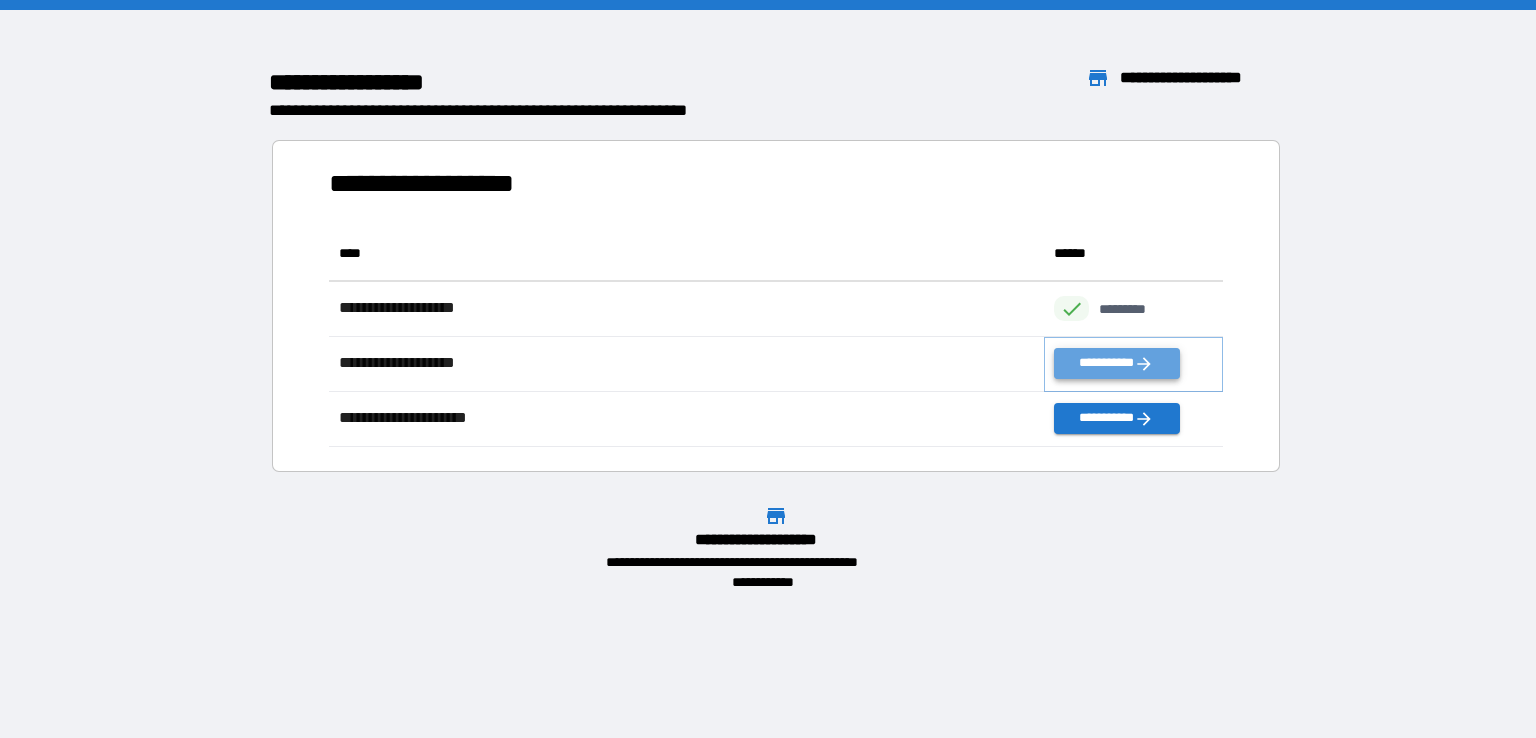 click on "**********" at bounding box center (1116, 363) 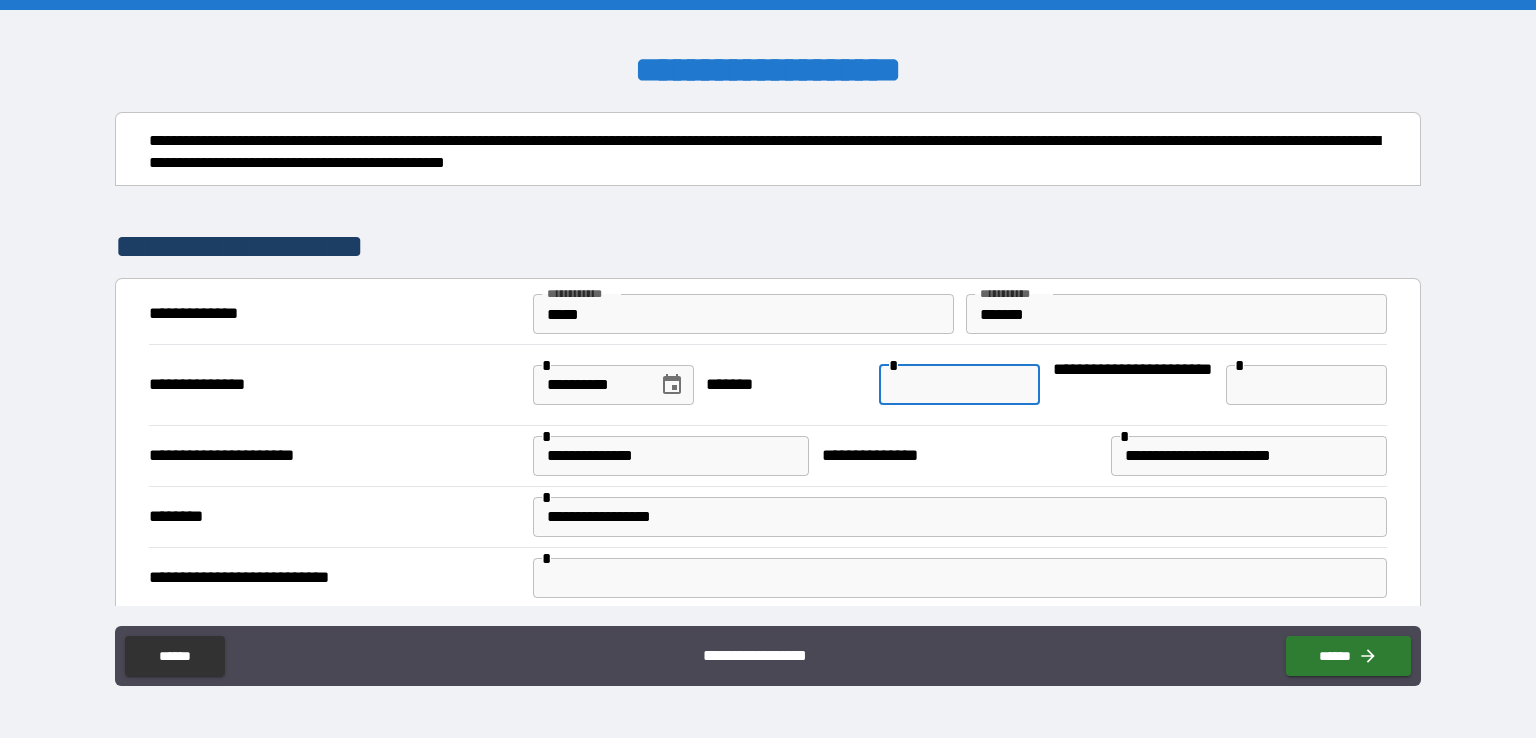 click at bounding box center (959, 385) 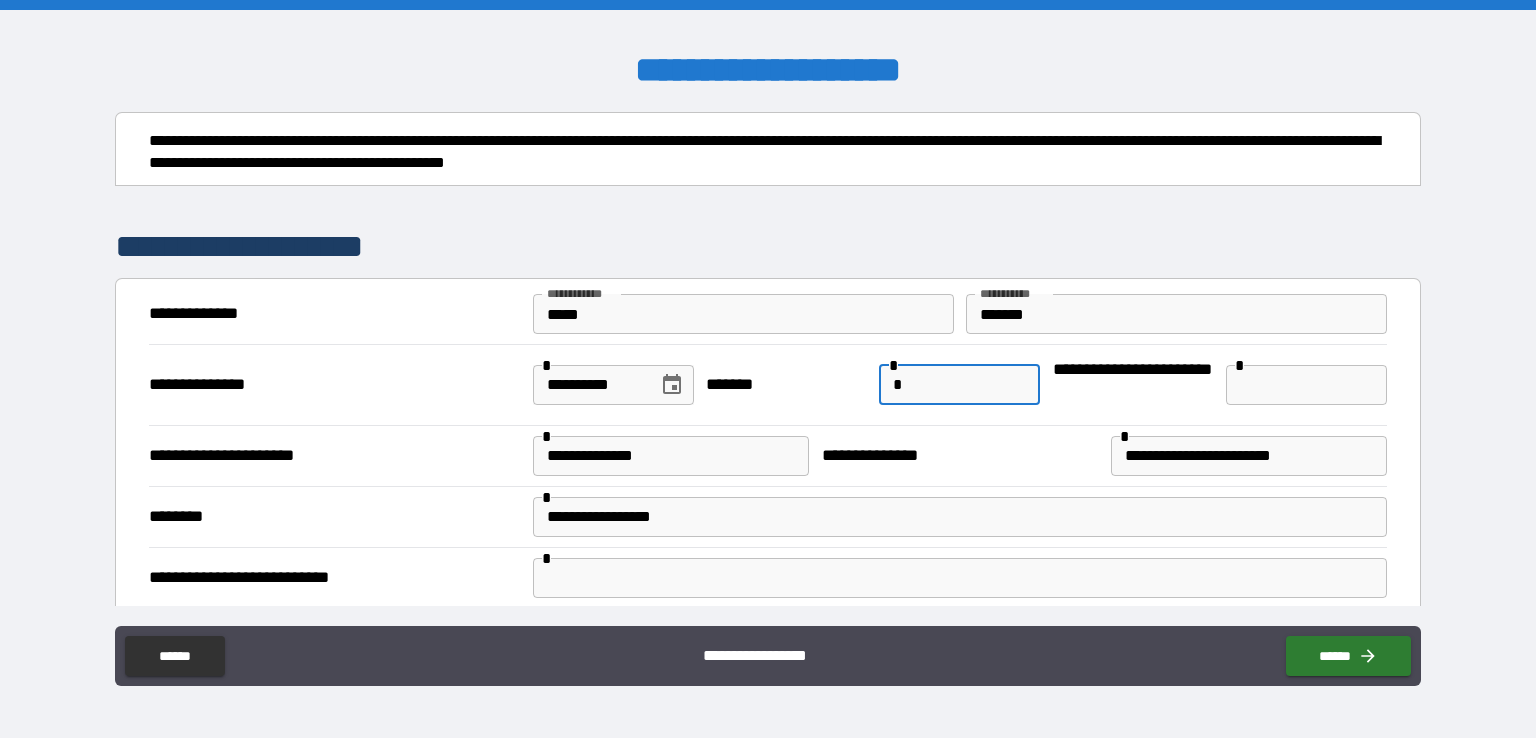type on "*" 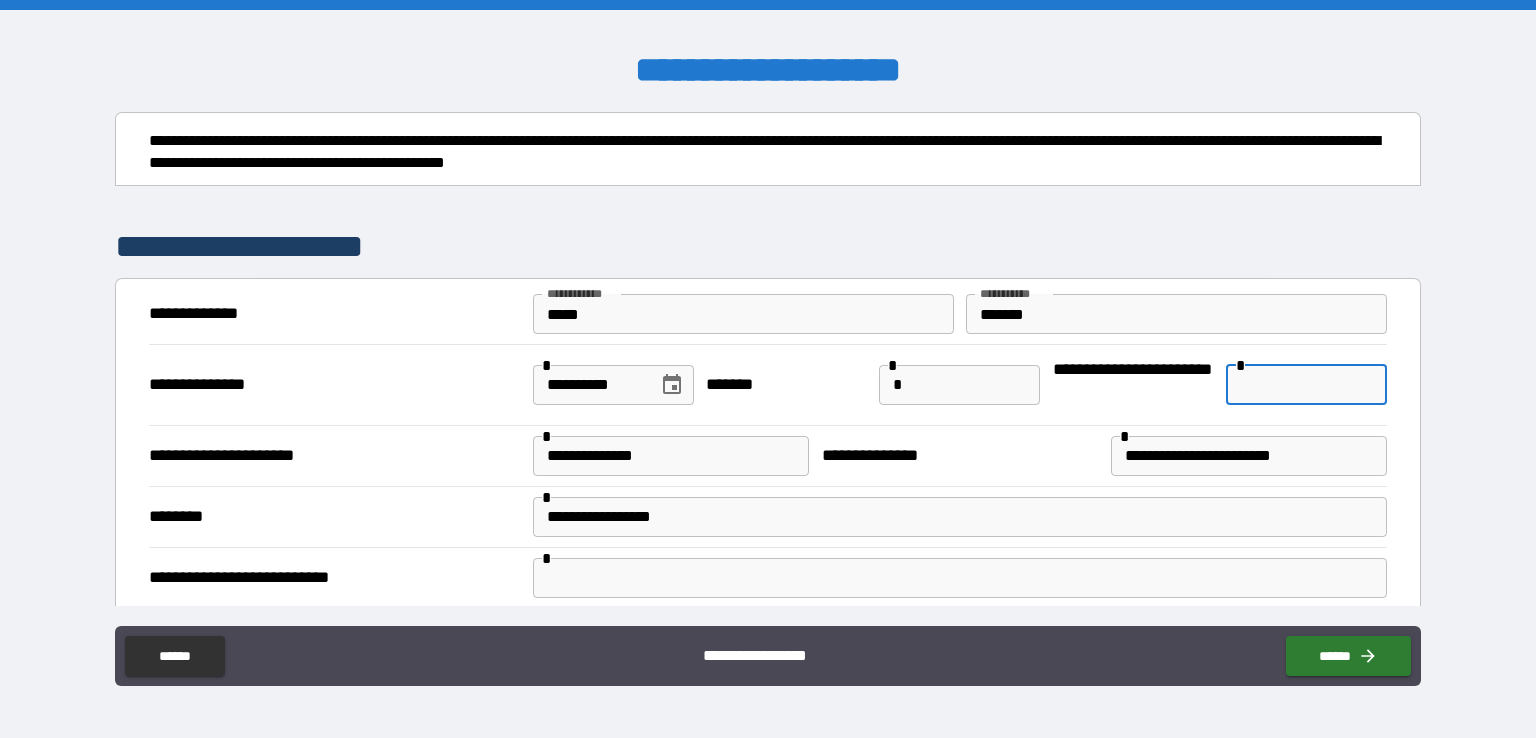 click at bounding box center (1306, 385) 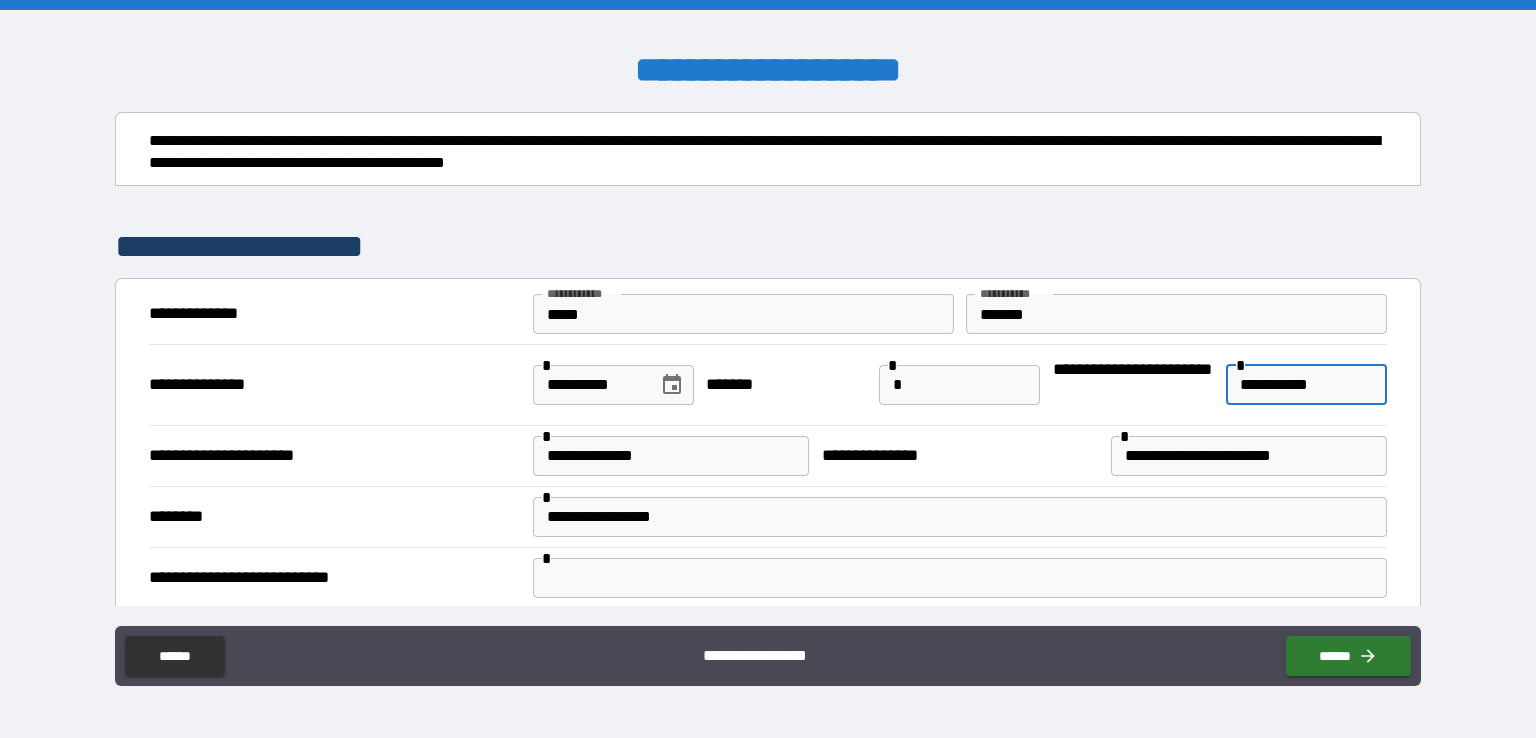 scroll, scrollTop: 432, scrollLeft: 0, axis: vertical 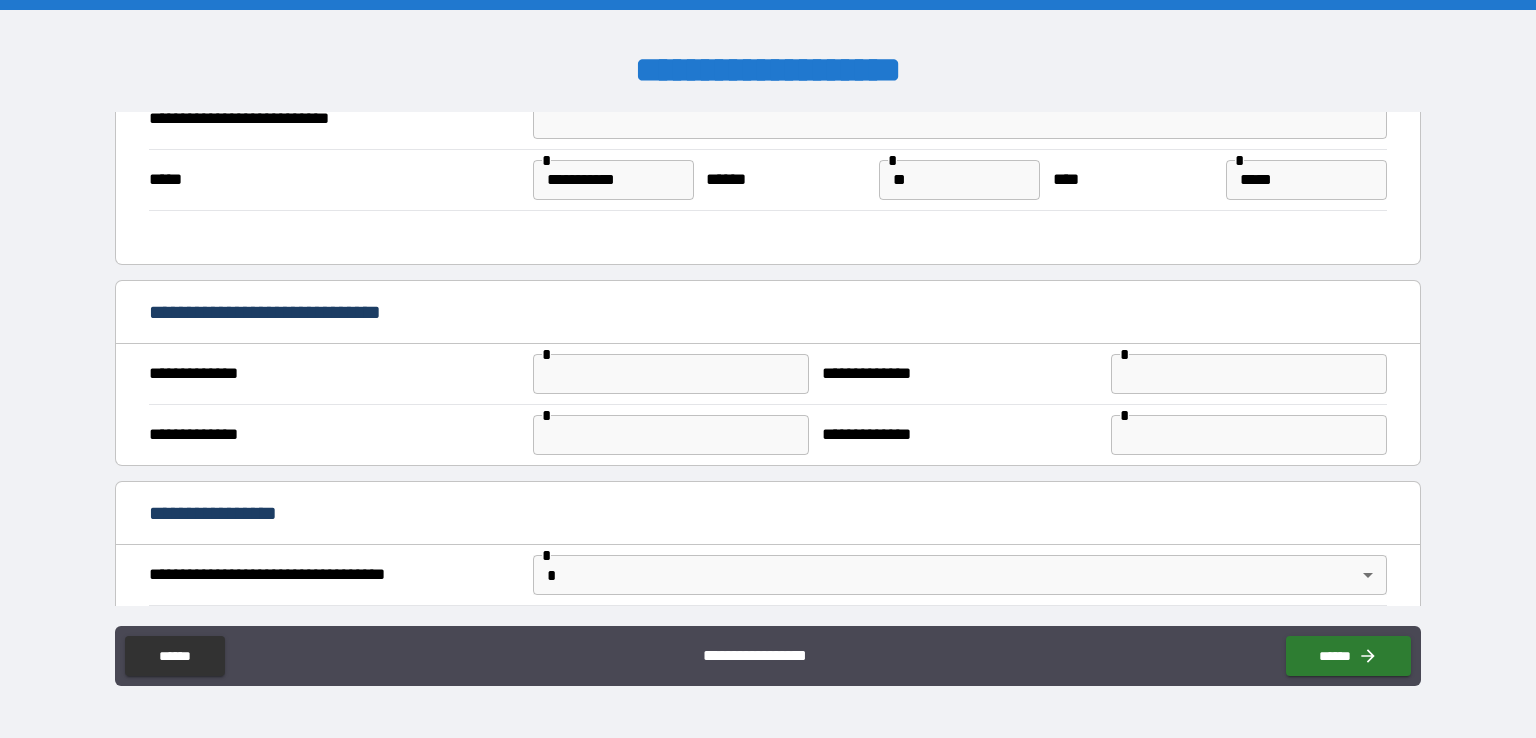type on "**********" 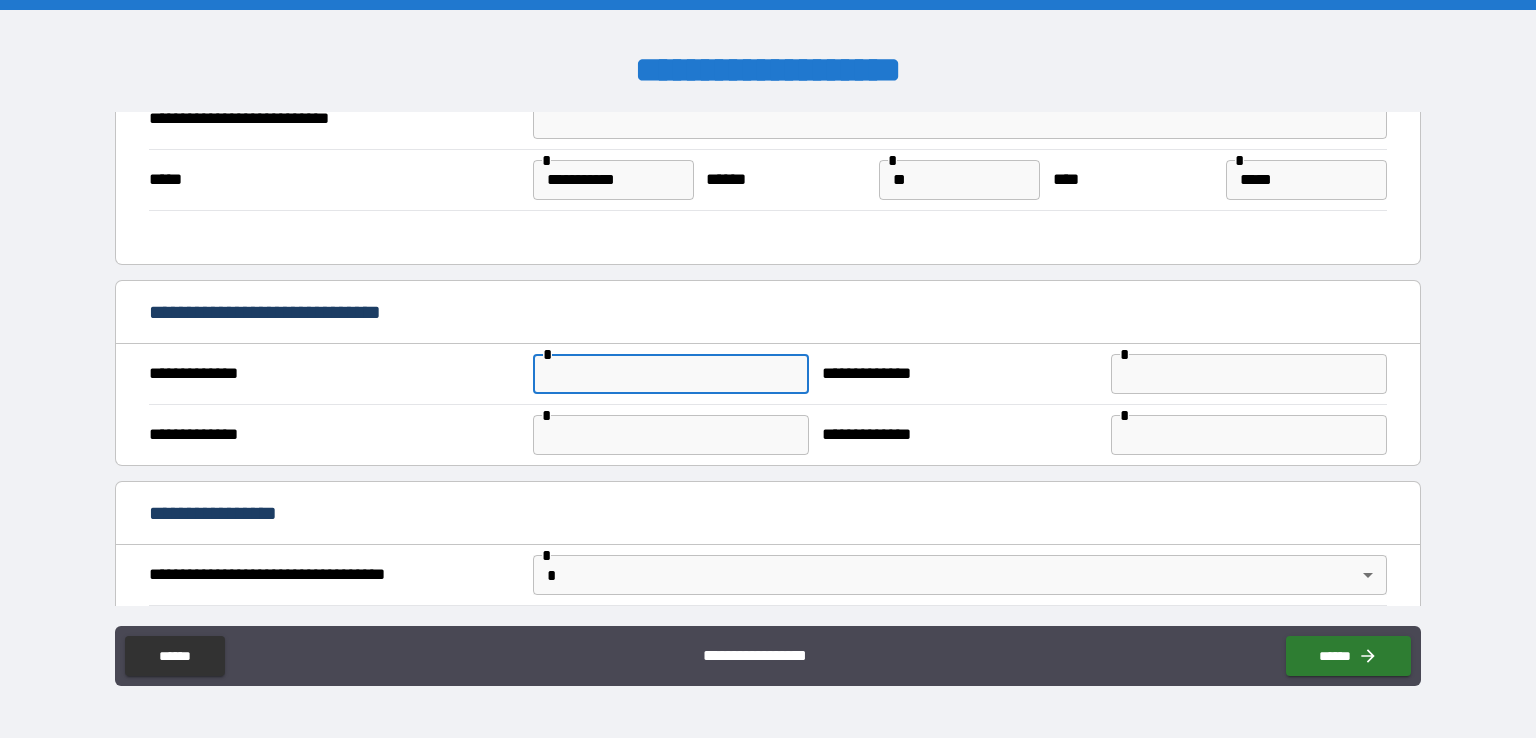 click at bounding box center [671, 374] 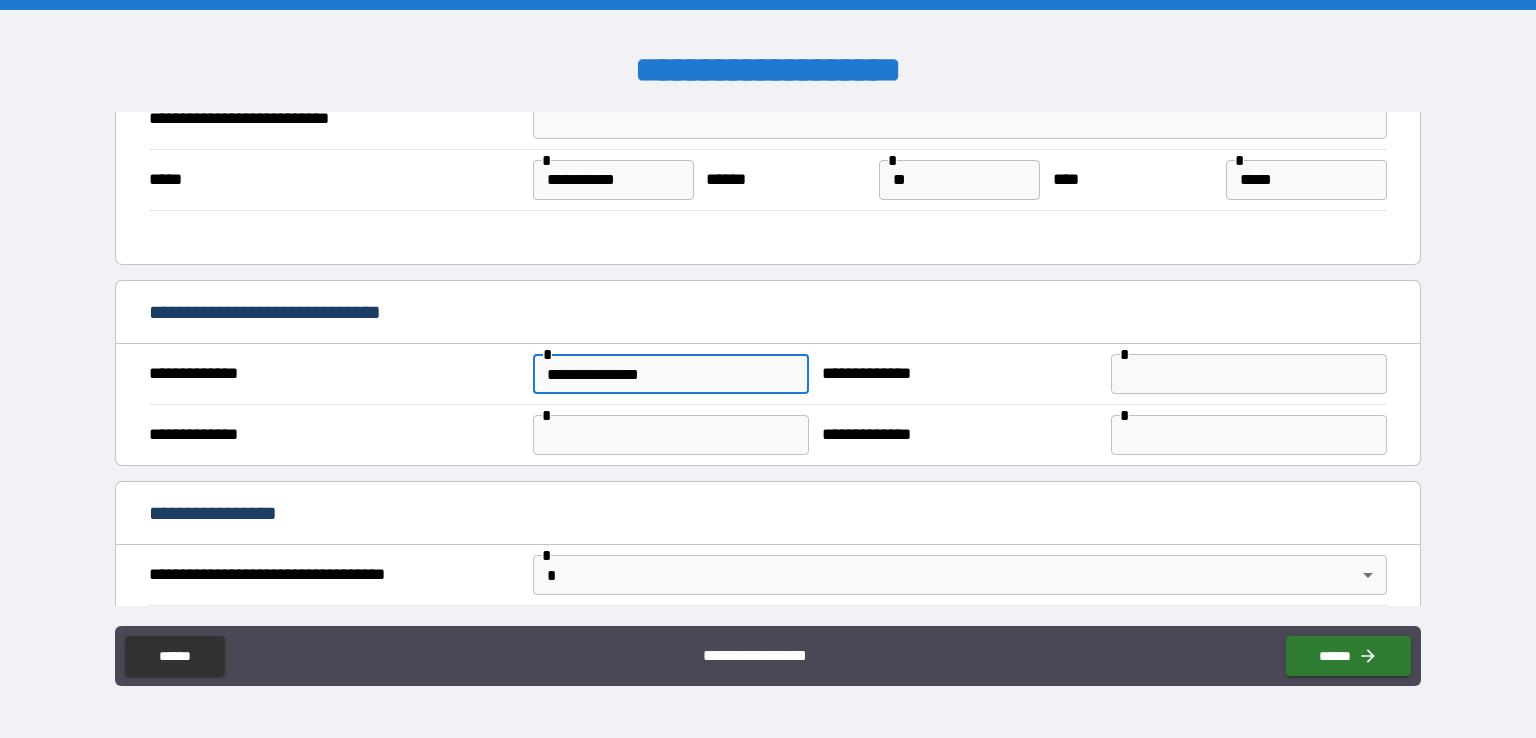 type on "**********" 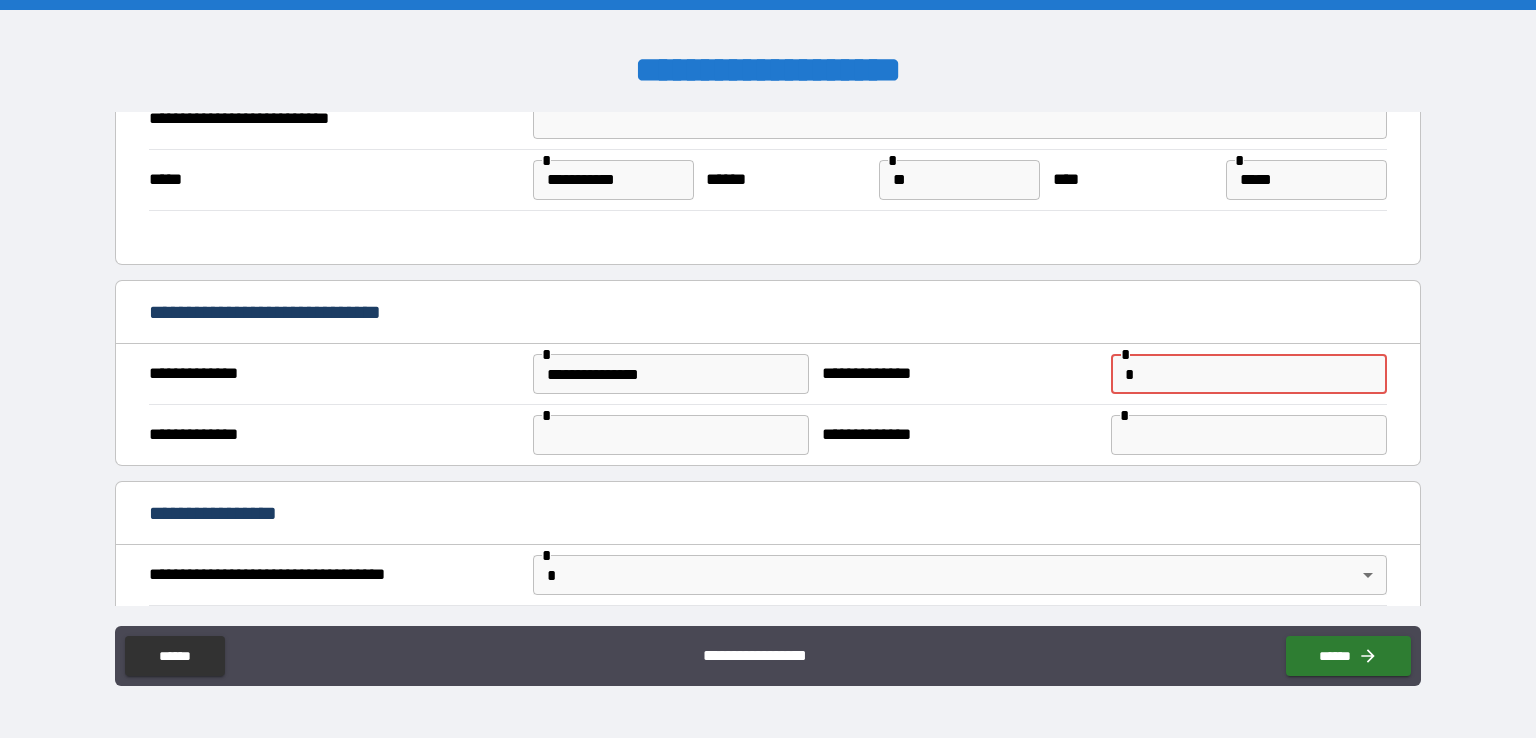 click on "*" at bounding box center (1249, 374) 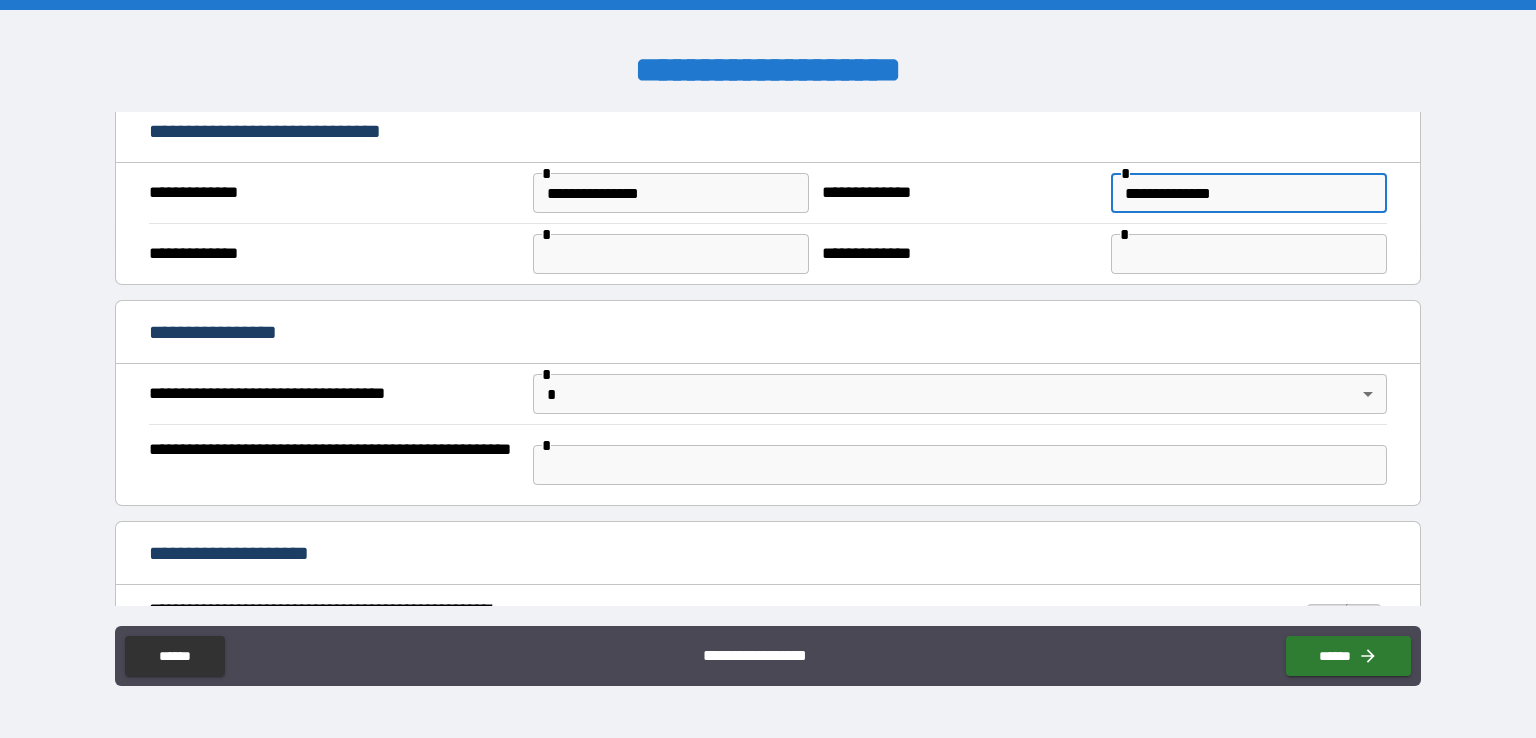 scroll, scrollTop: 652, scrollLeft: 0, axis: vertical 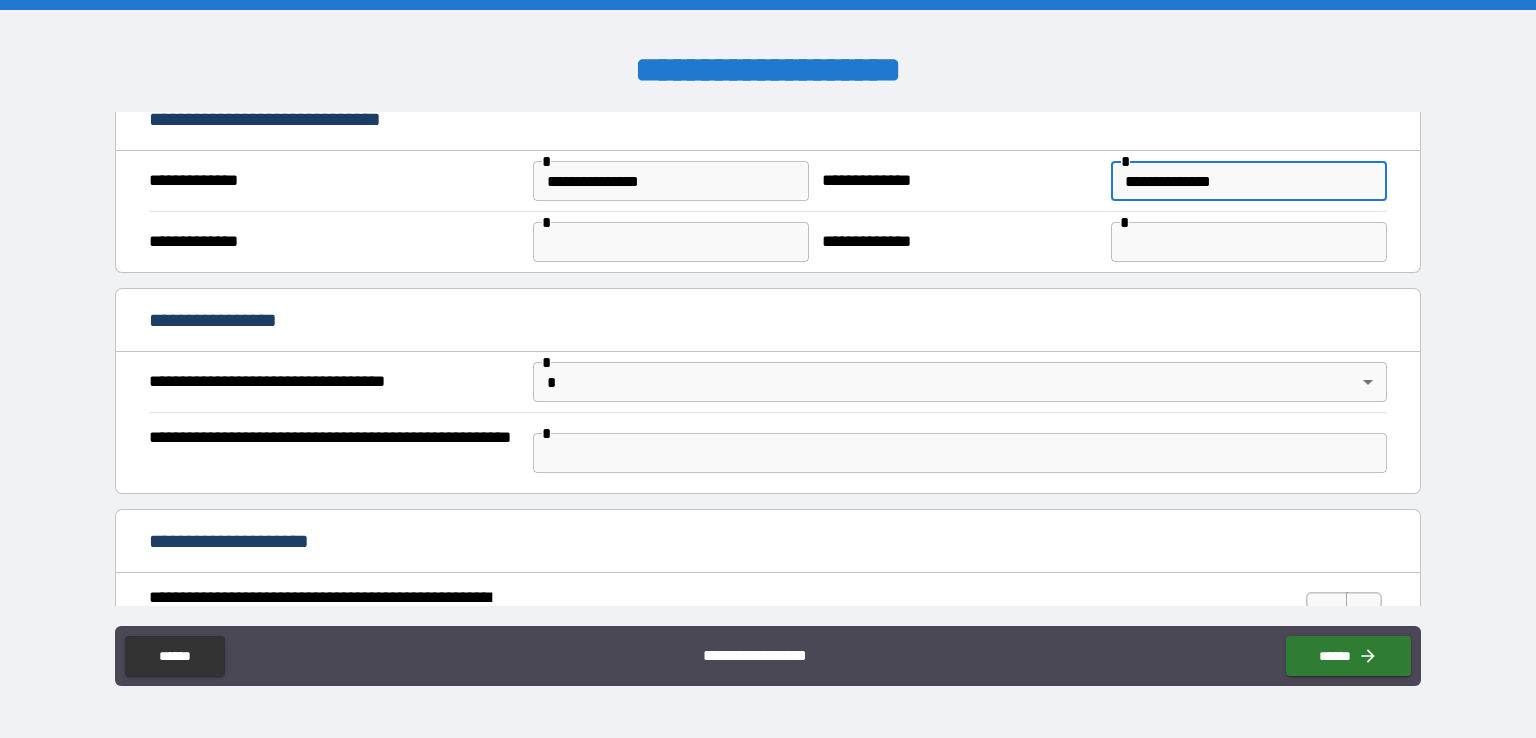 type on "**********" 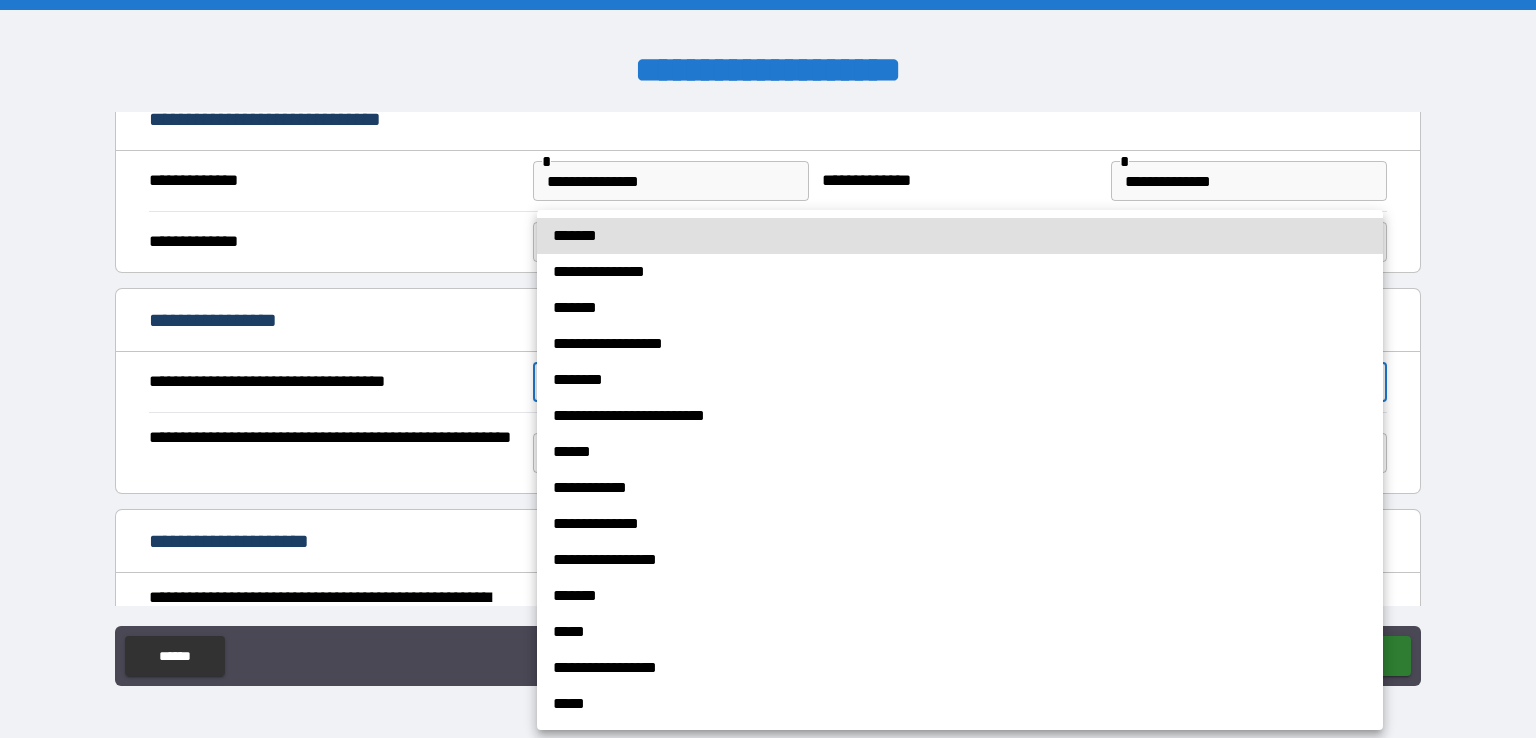 click on "**********" at bounding box center (768, 369) 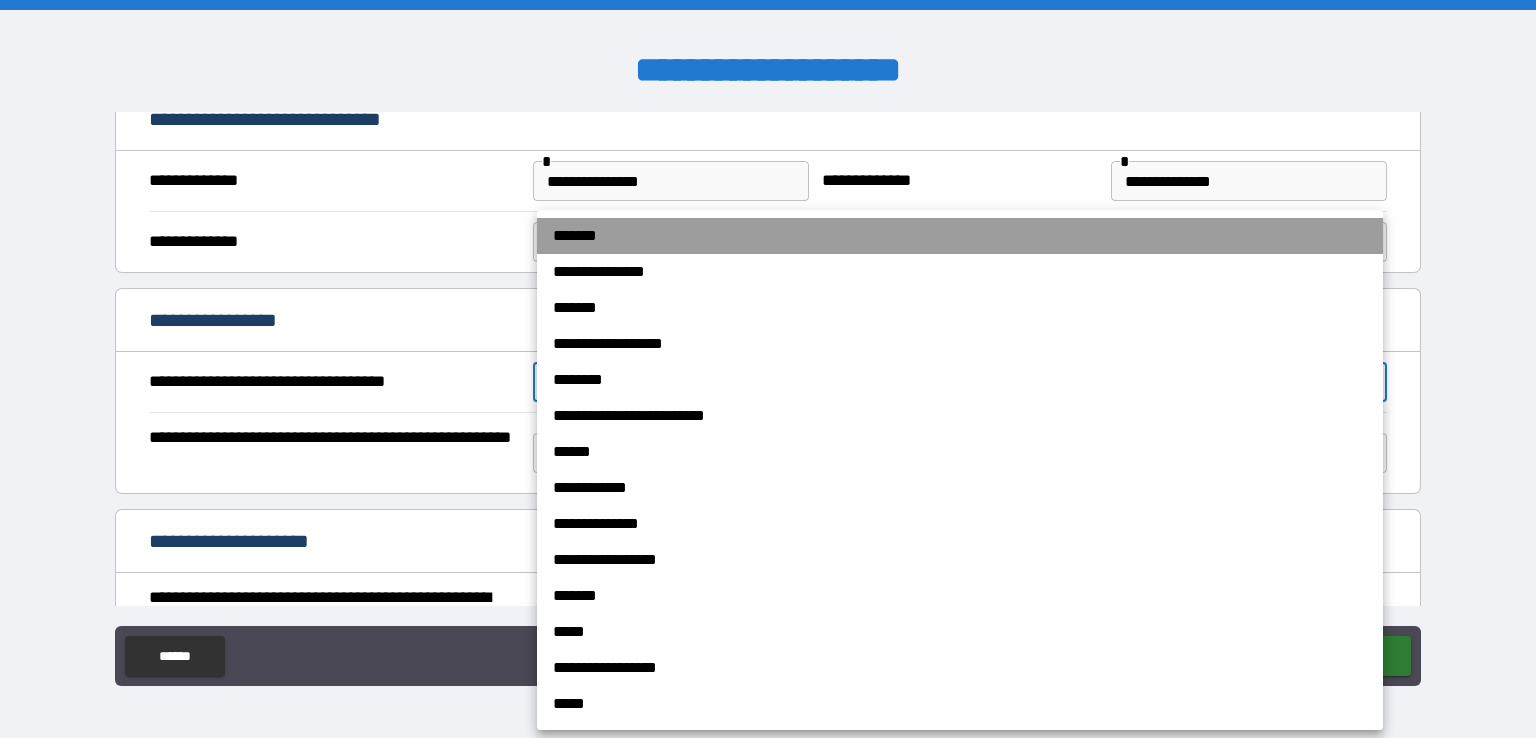 click on "*******" at bounding box center (960, 236) 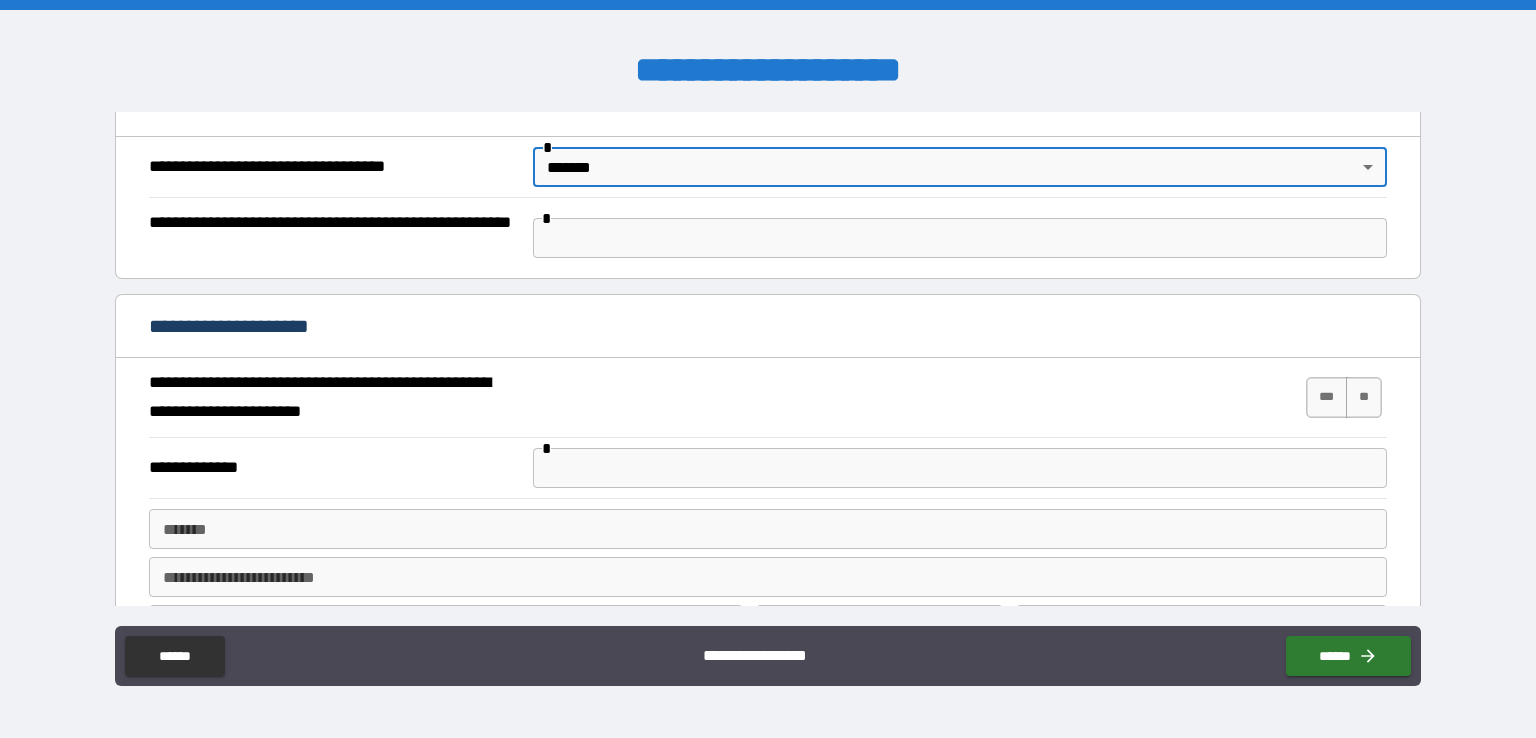 scroll, scrollTop: 879, scrollLeft: 0, axis: vertical 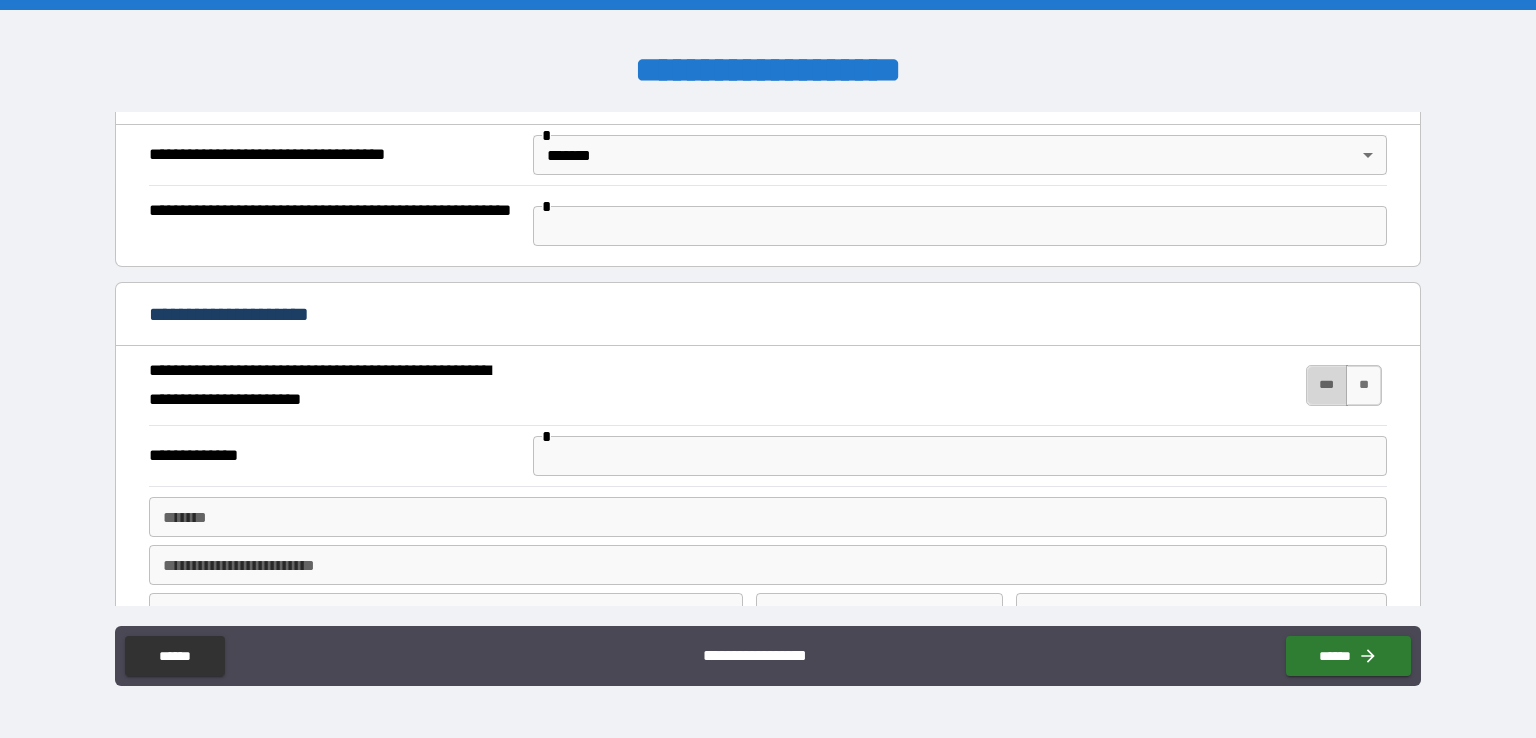 click on "***" at bounding box center (1327, 385) 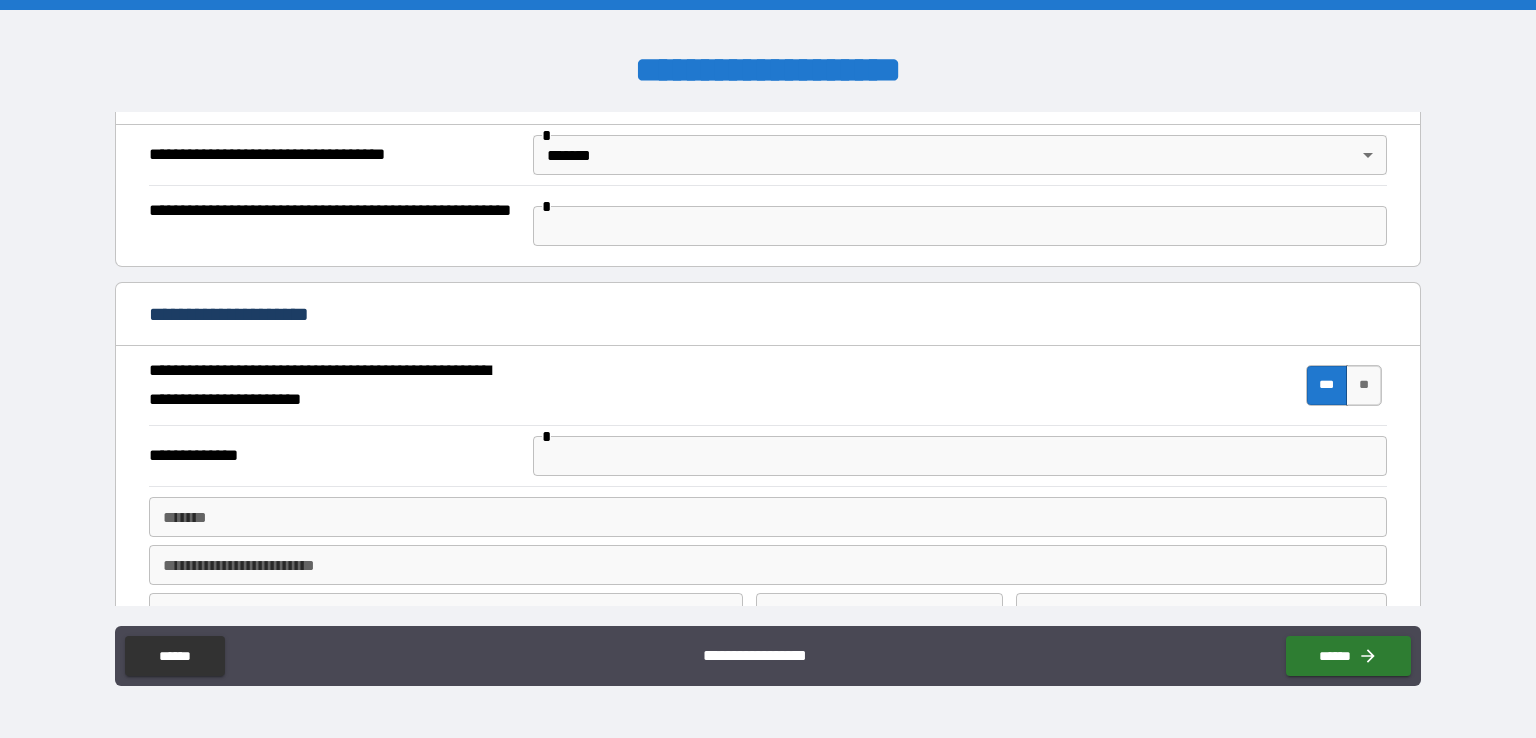 click at bounding box center (960, 456) 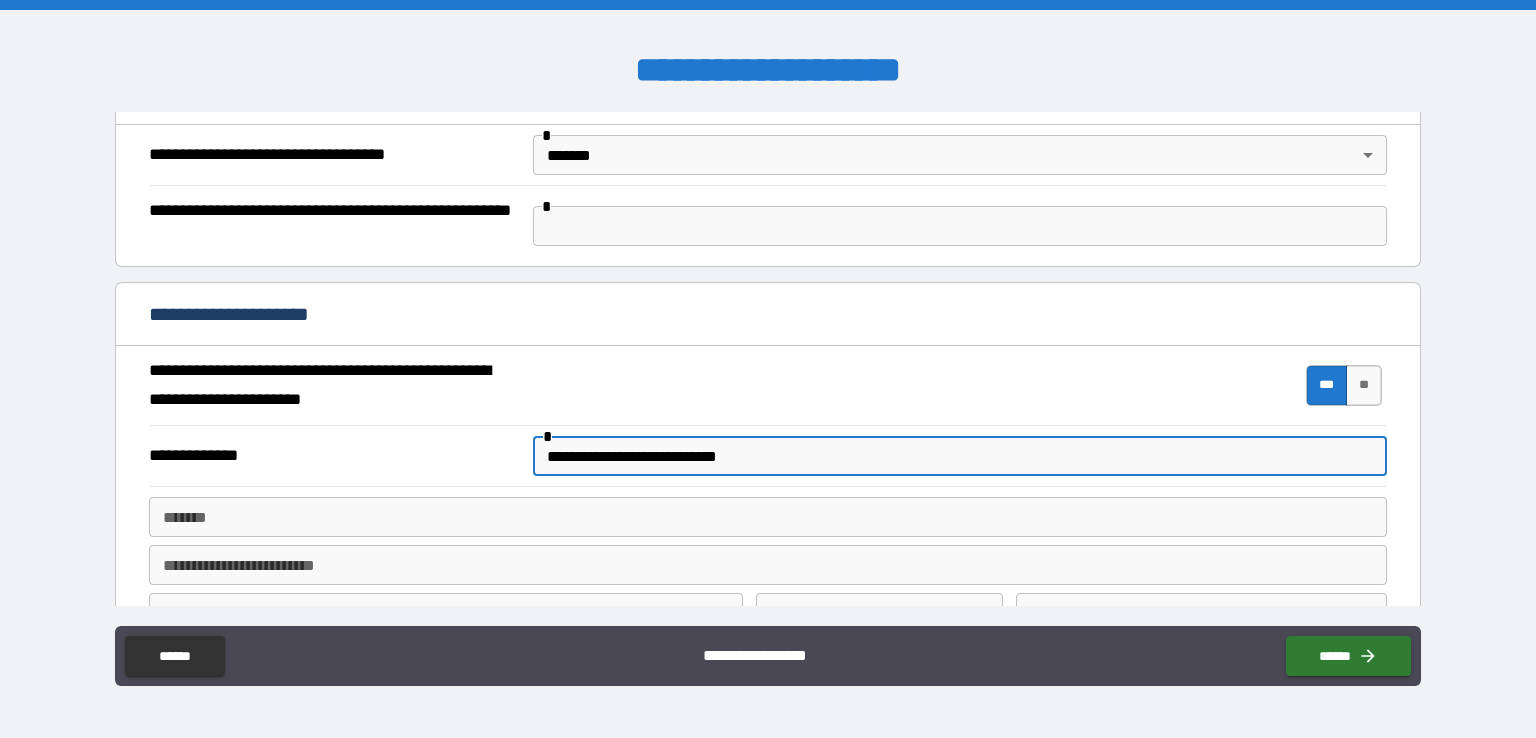 type on "**********" 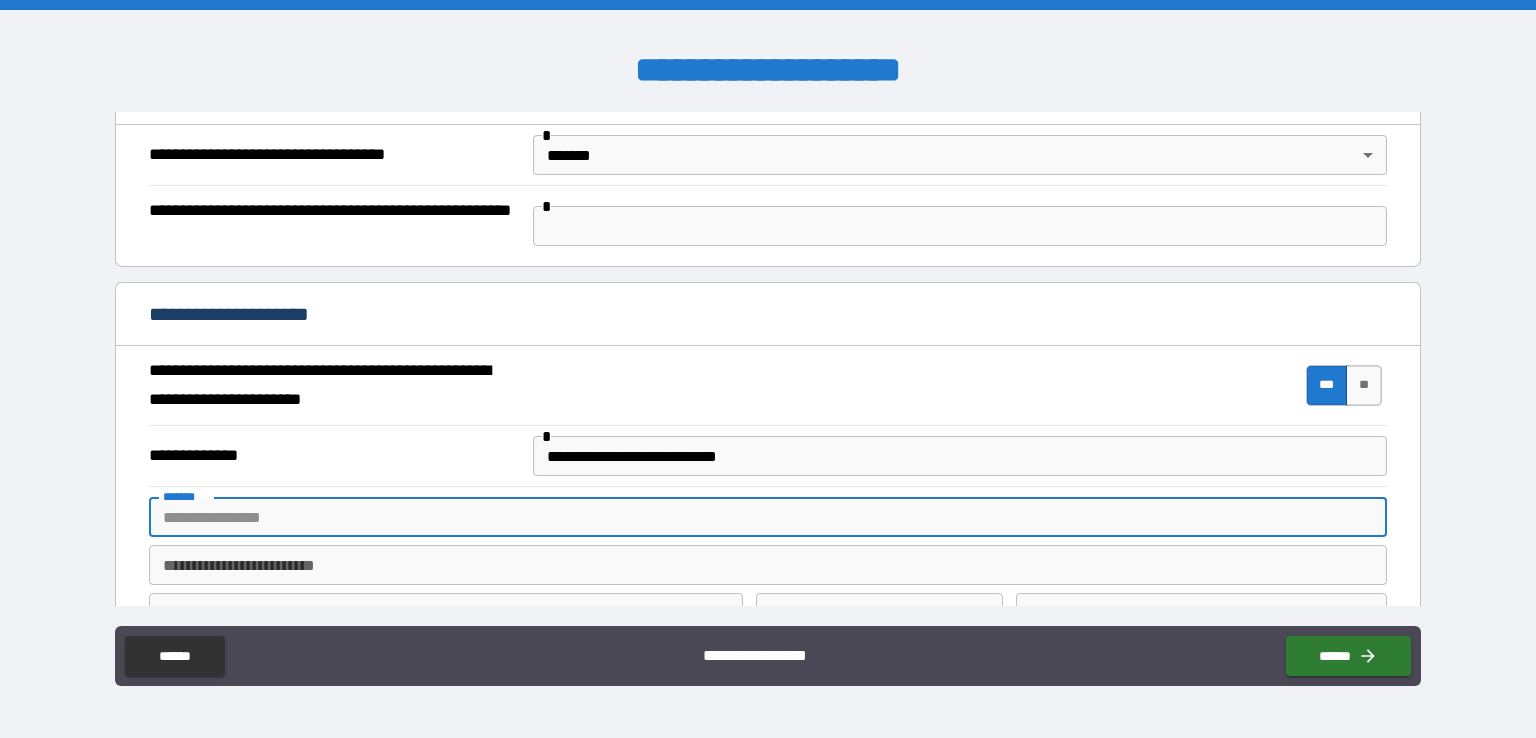click on "*******" at bounding box center (768, 517) 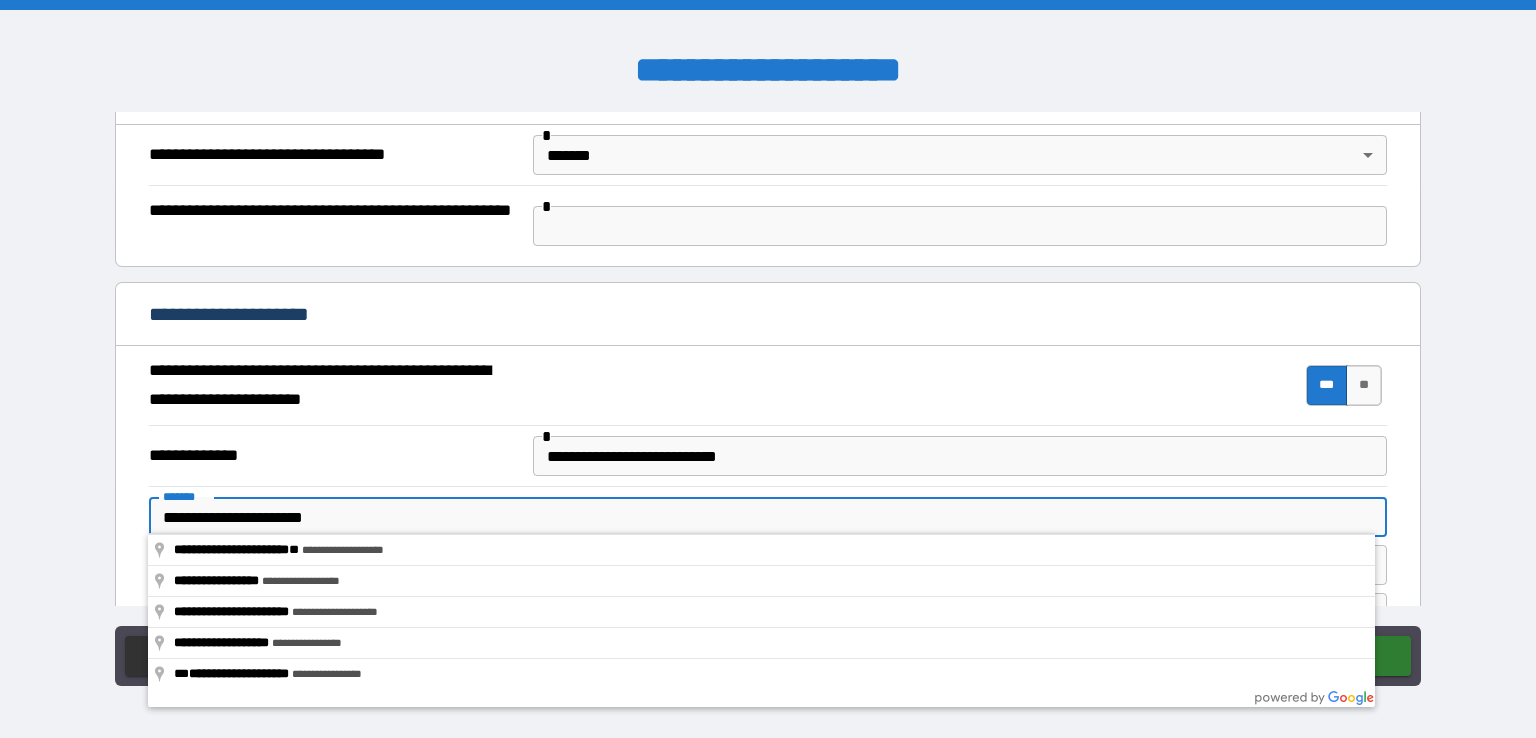 type on "**********" 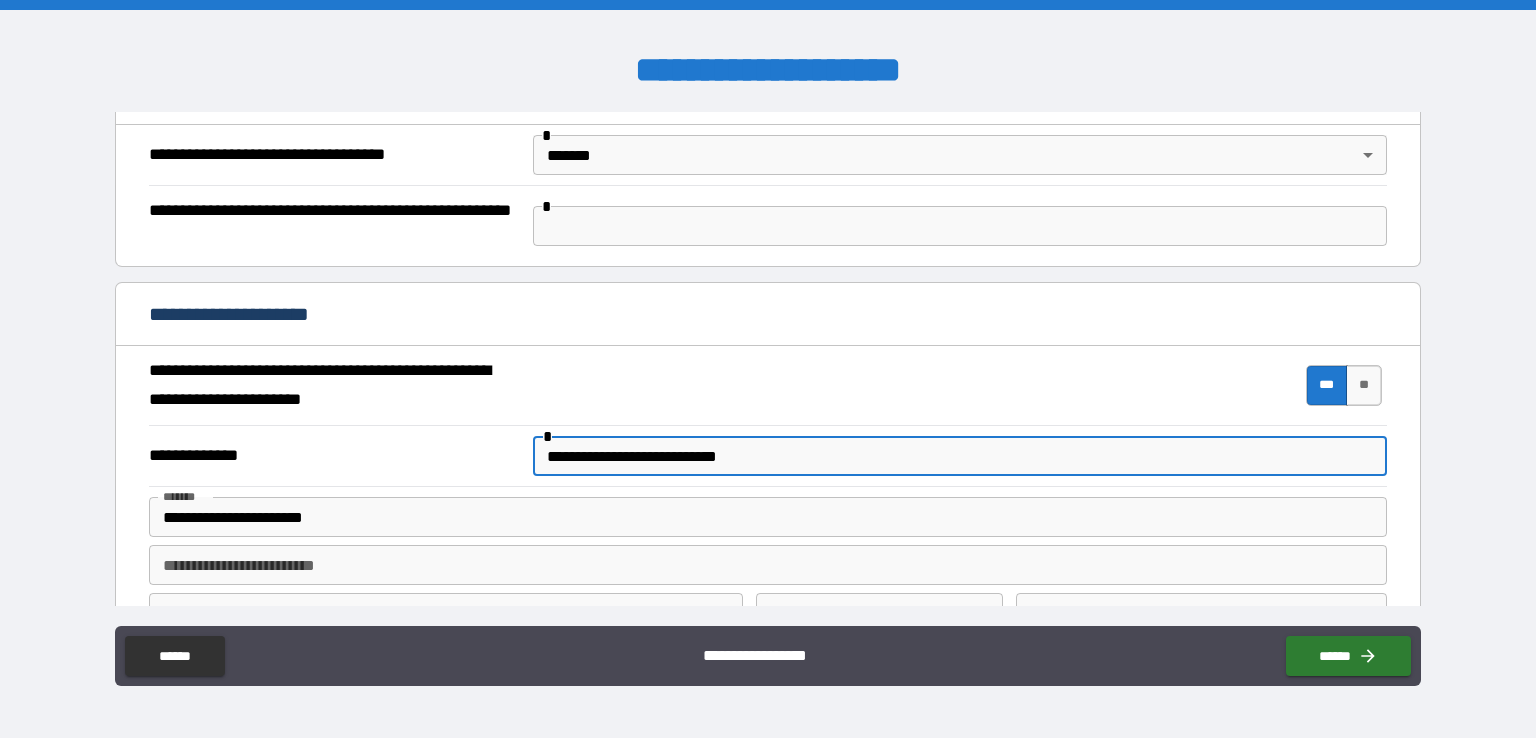 click on "**********" at bounding box center [960, 456] 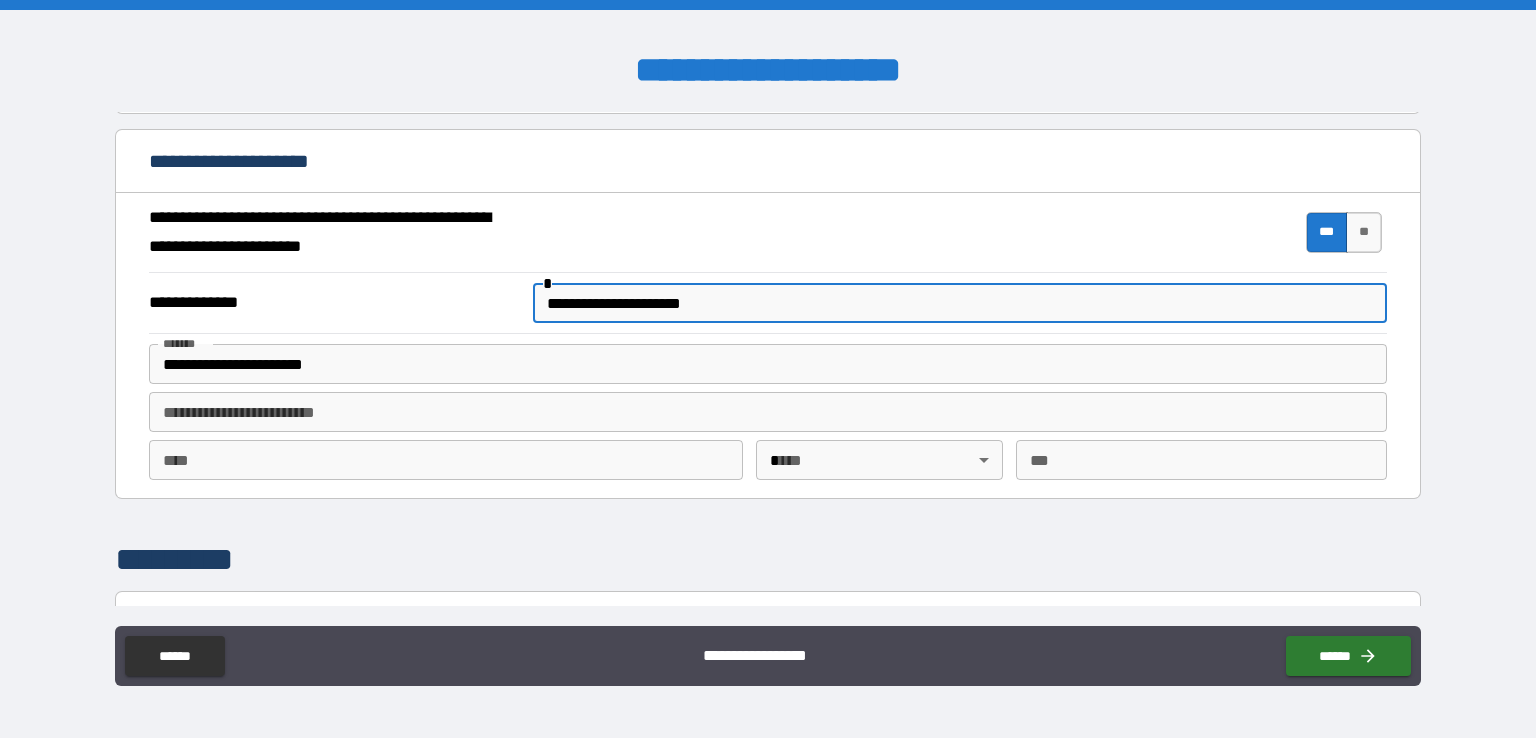 scroll, scrollTop: 1047, scrollLeft: 0, axis: vertical 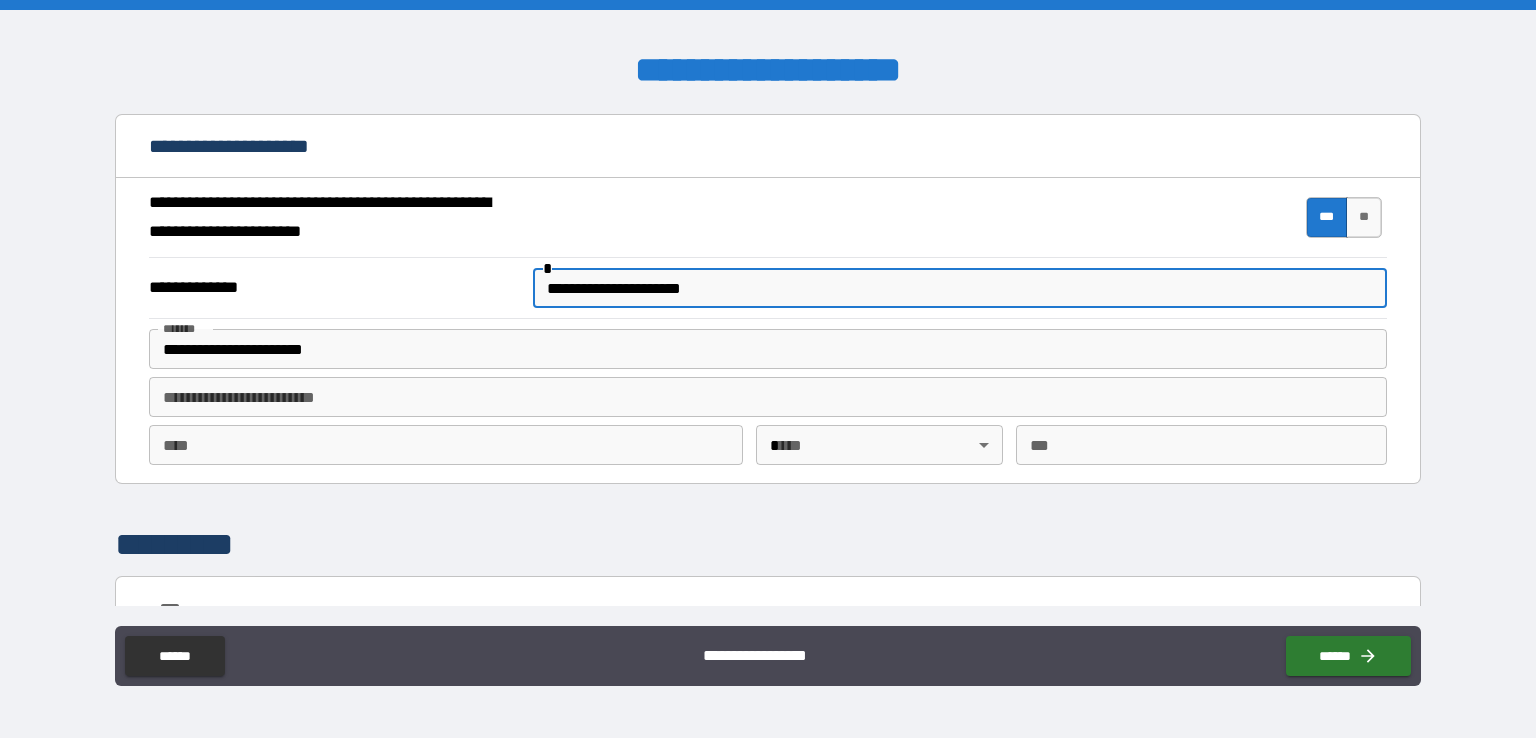 click on "**********" at bounding box center (960, 288) 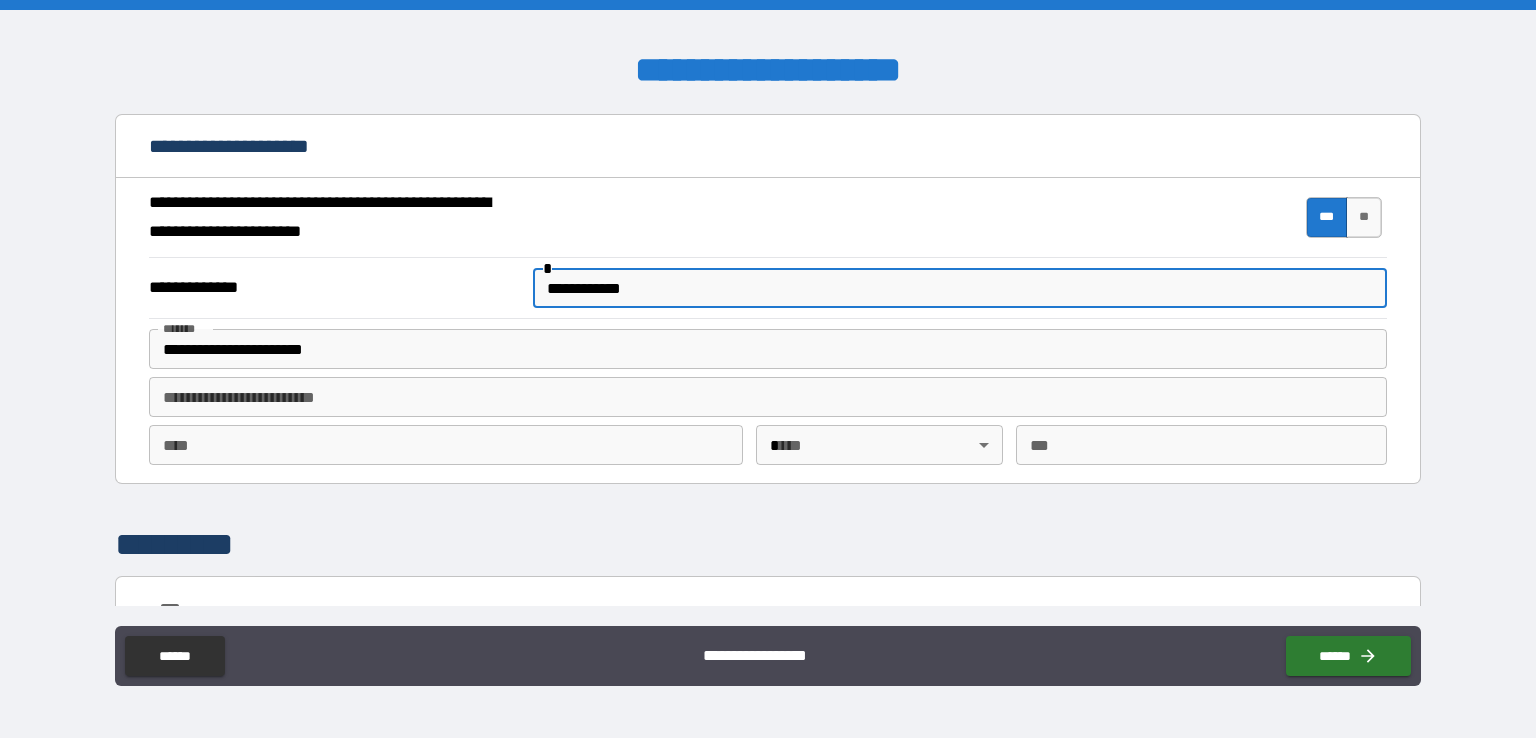 type on "**********" 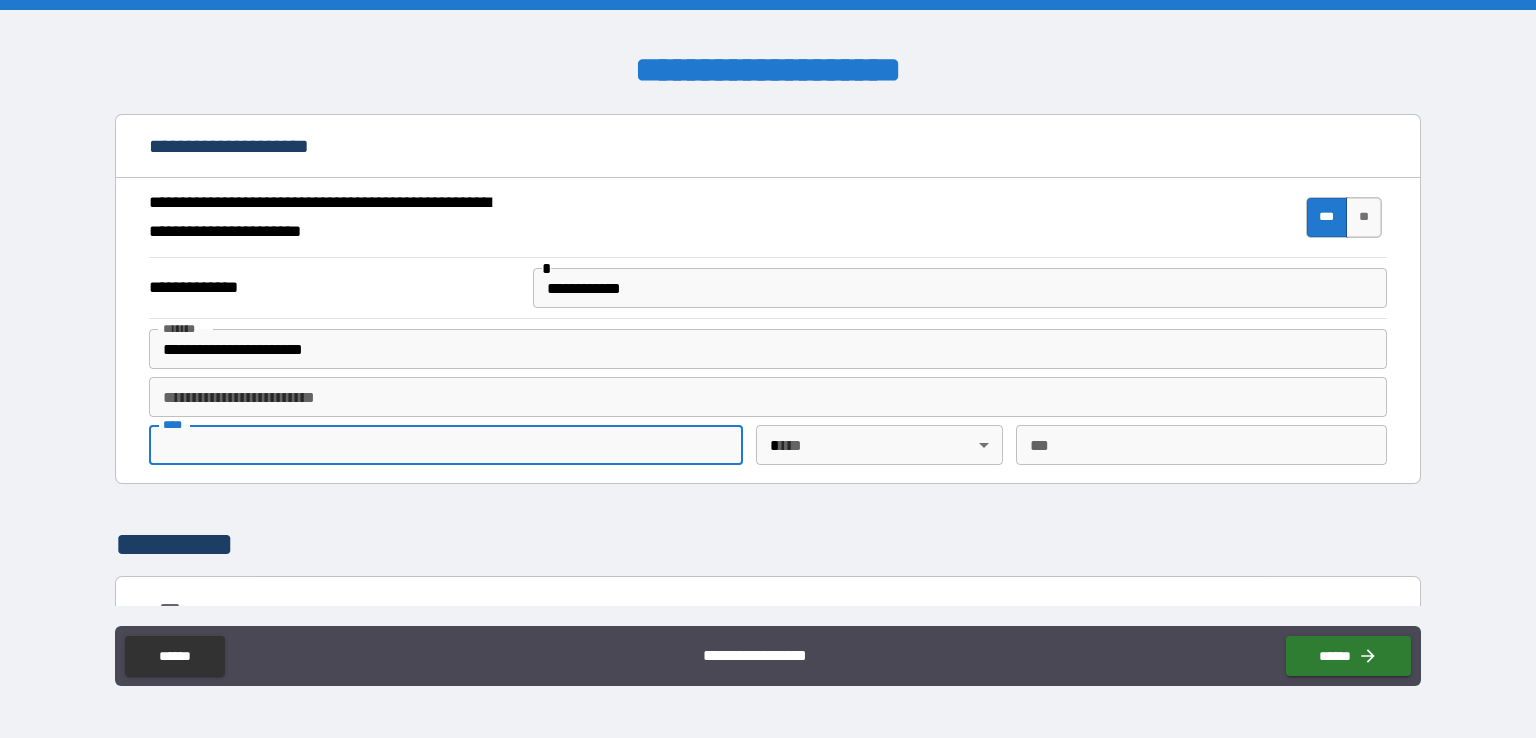click on "****" at bounding box center (446, 445) 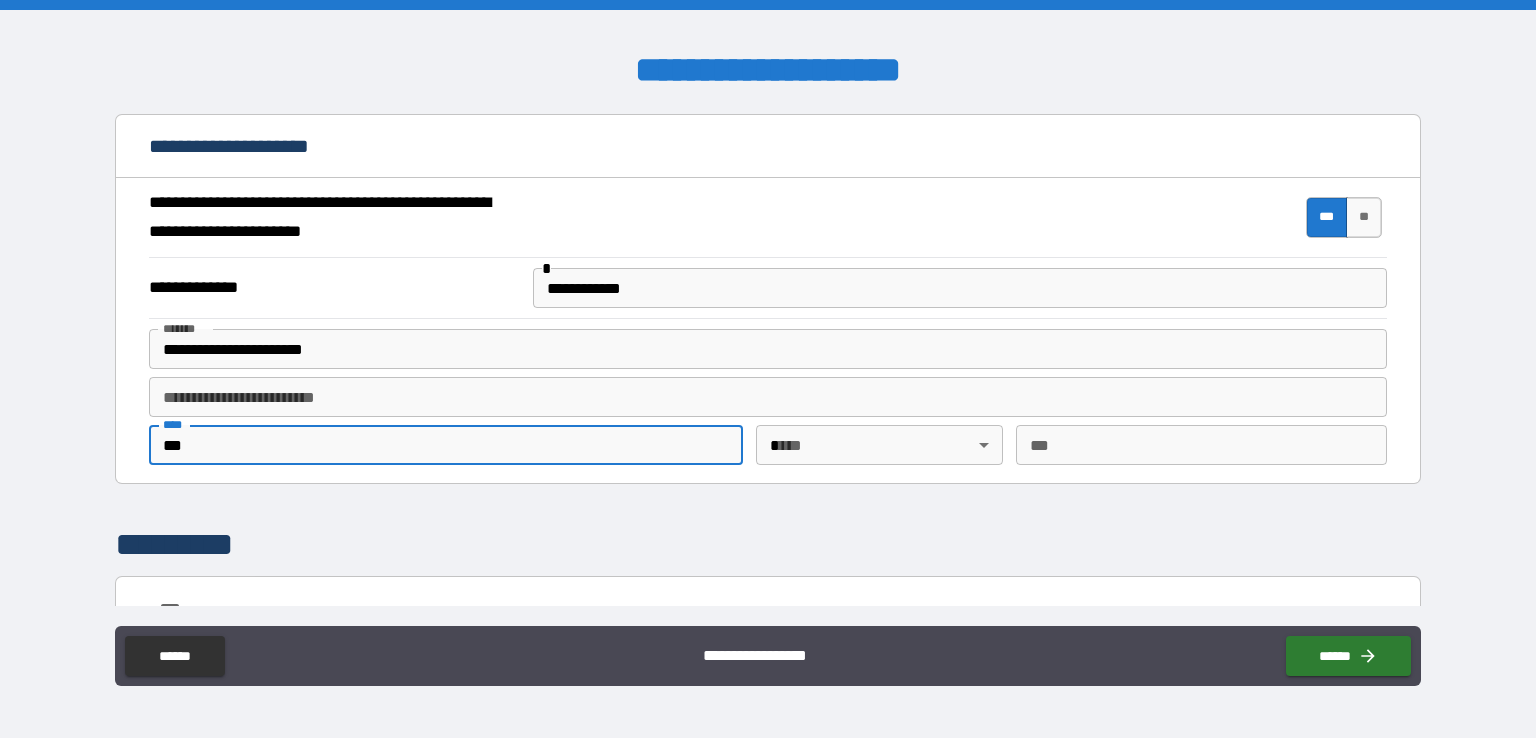 type on "**********" 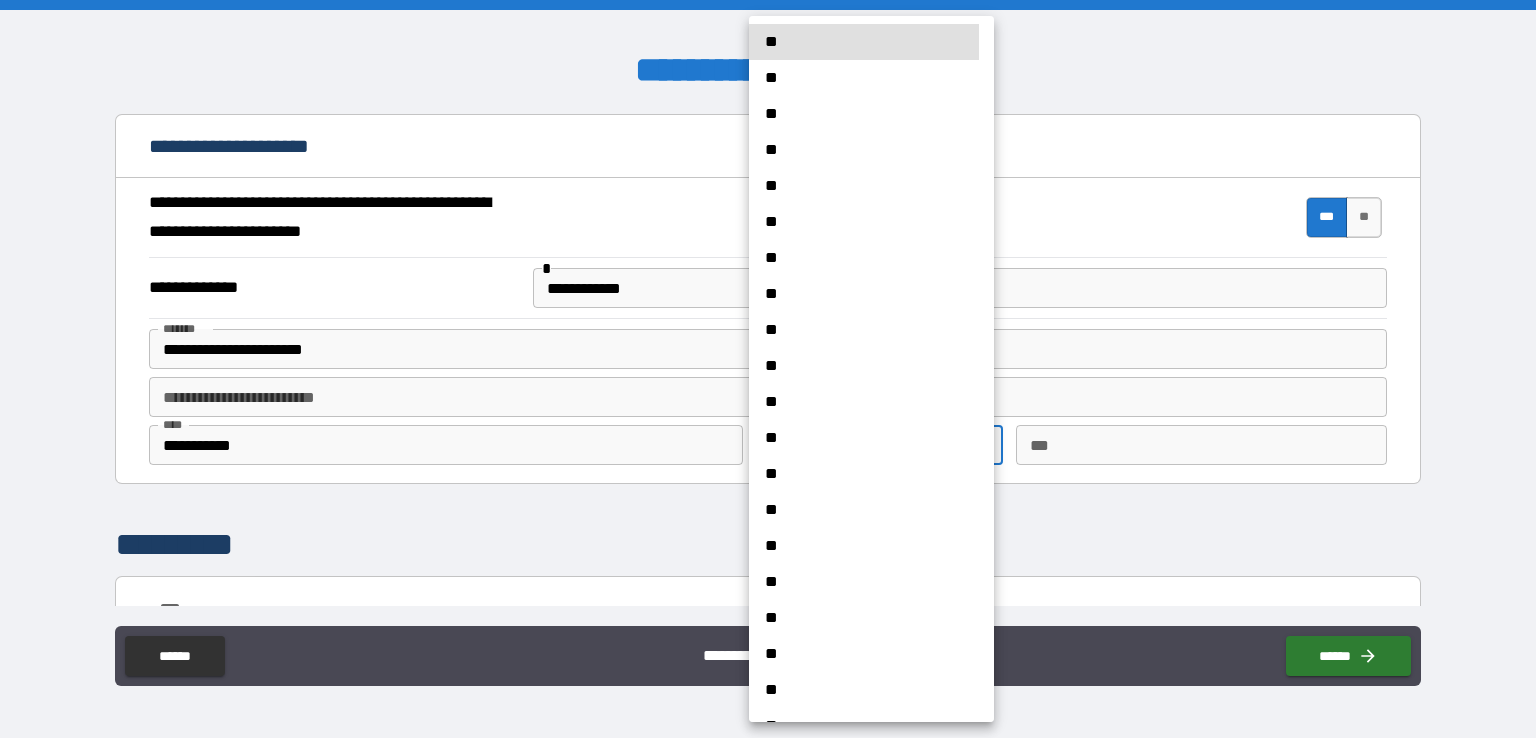 click on "**********" at bounding box center [768, 369] 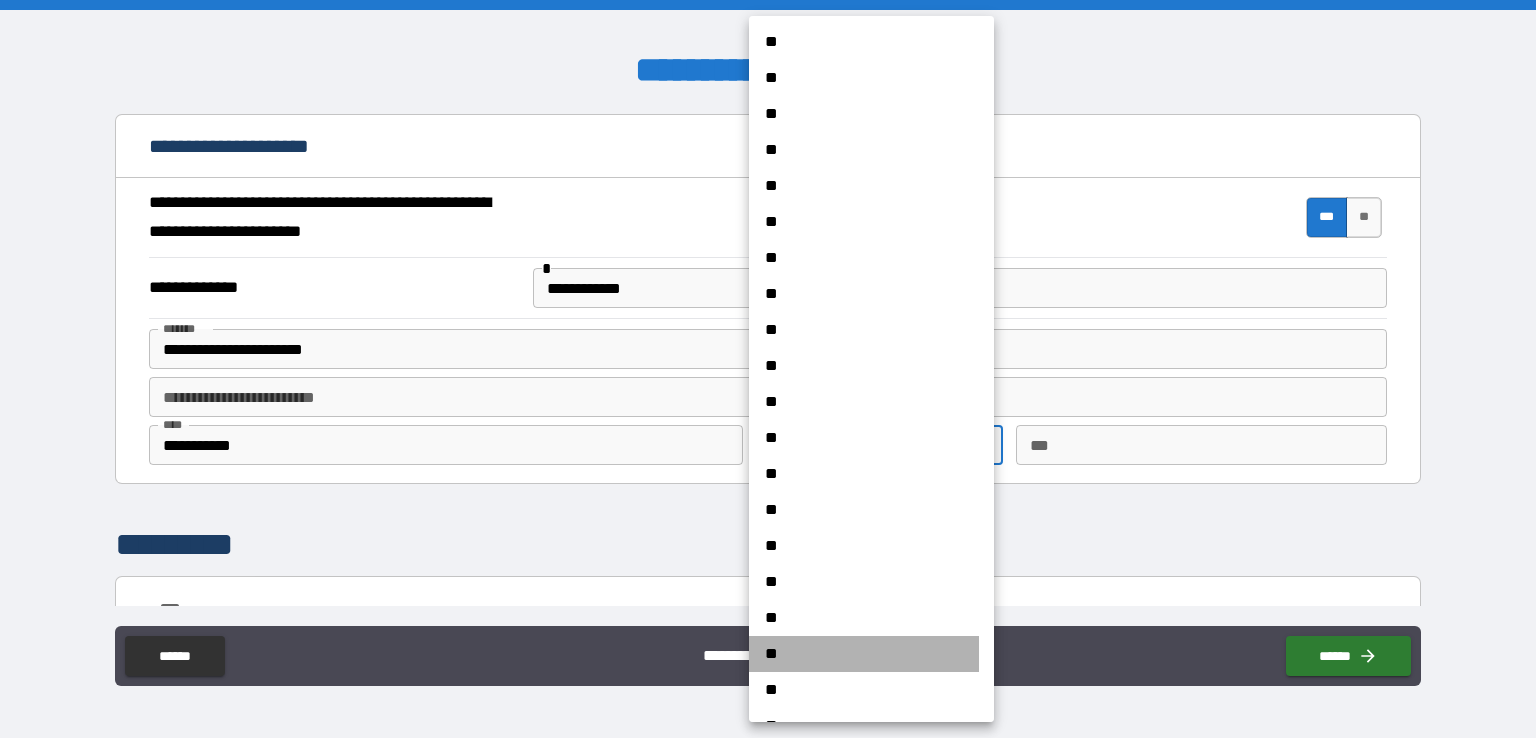 click on "**" at bounding box center [864, 654] 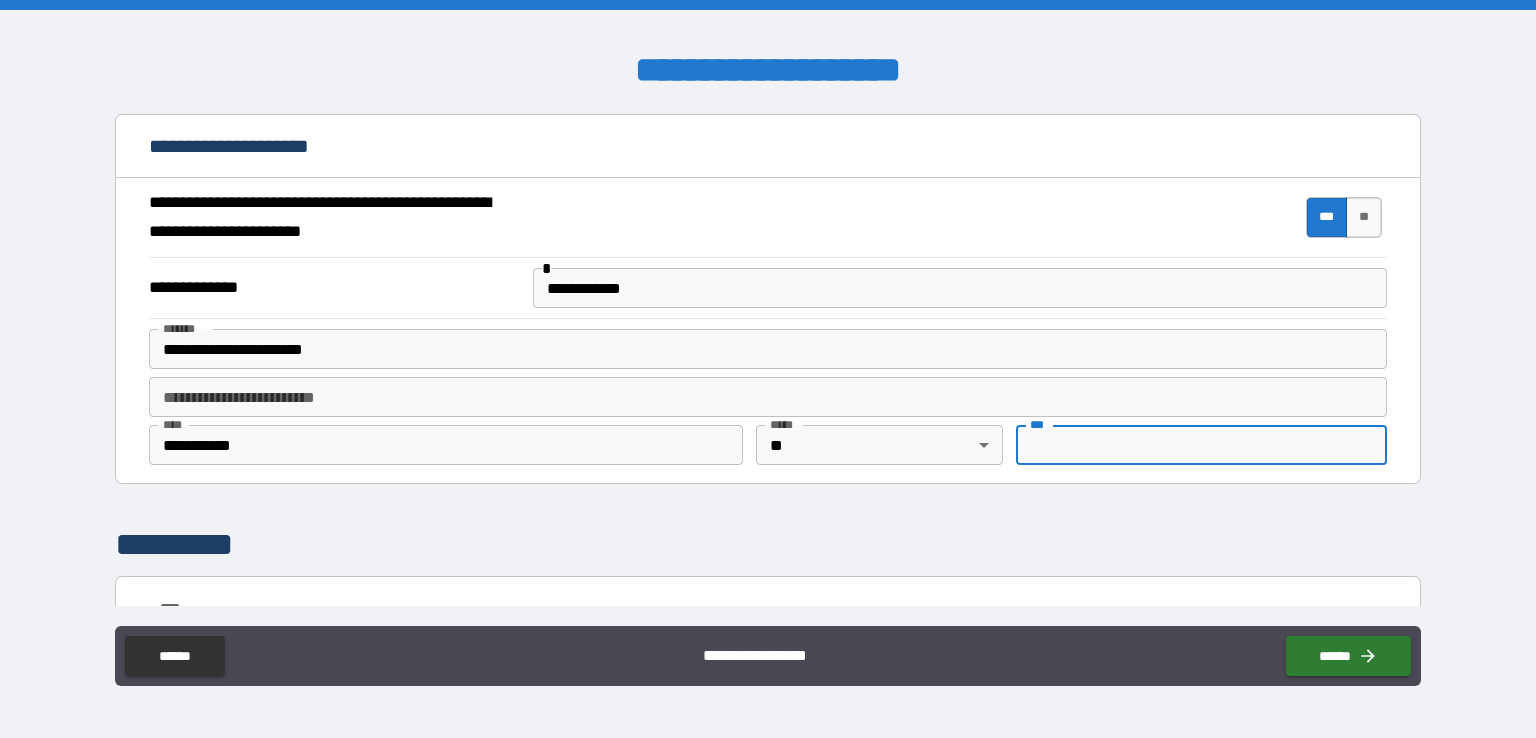 click on "***" at bounding box center [1202, 445] 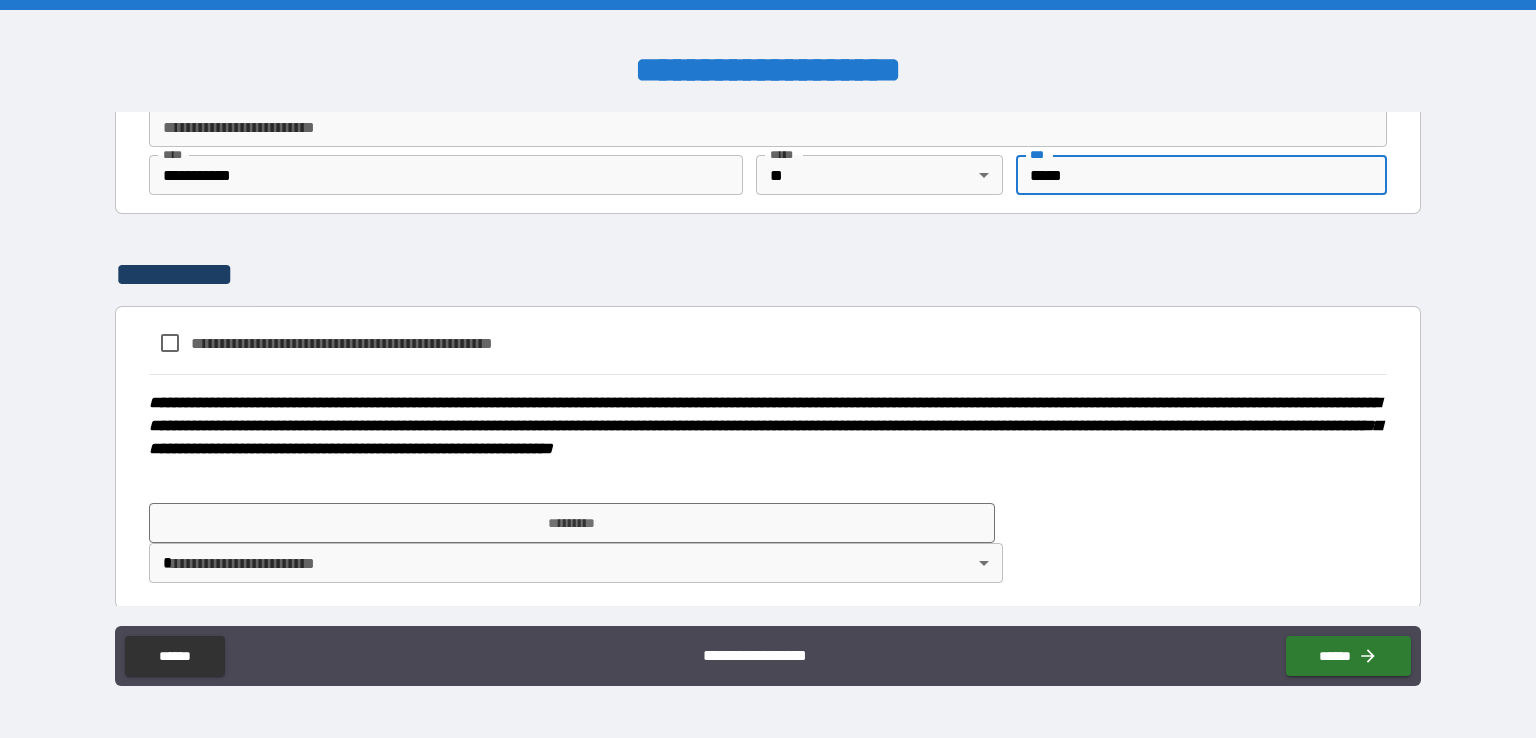scroll, scrollTop: 1320, scrollLeft: 0, axis: vertical 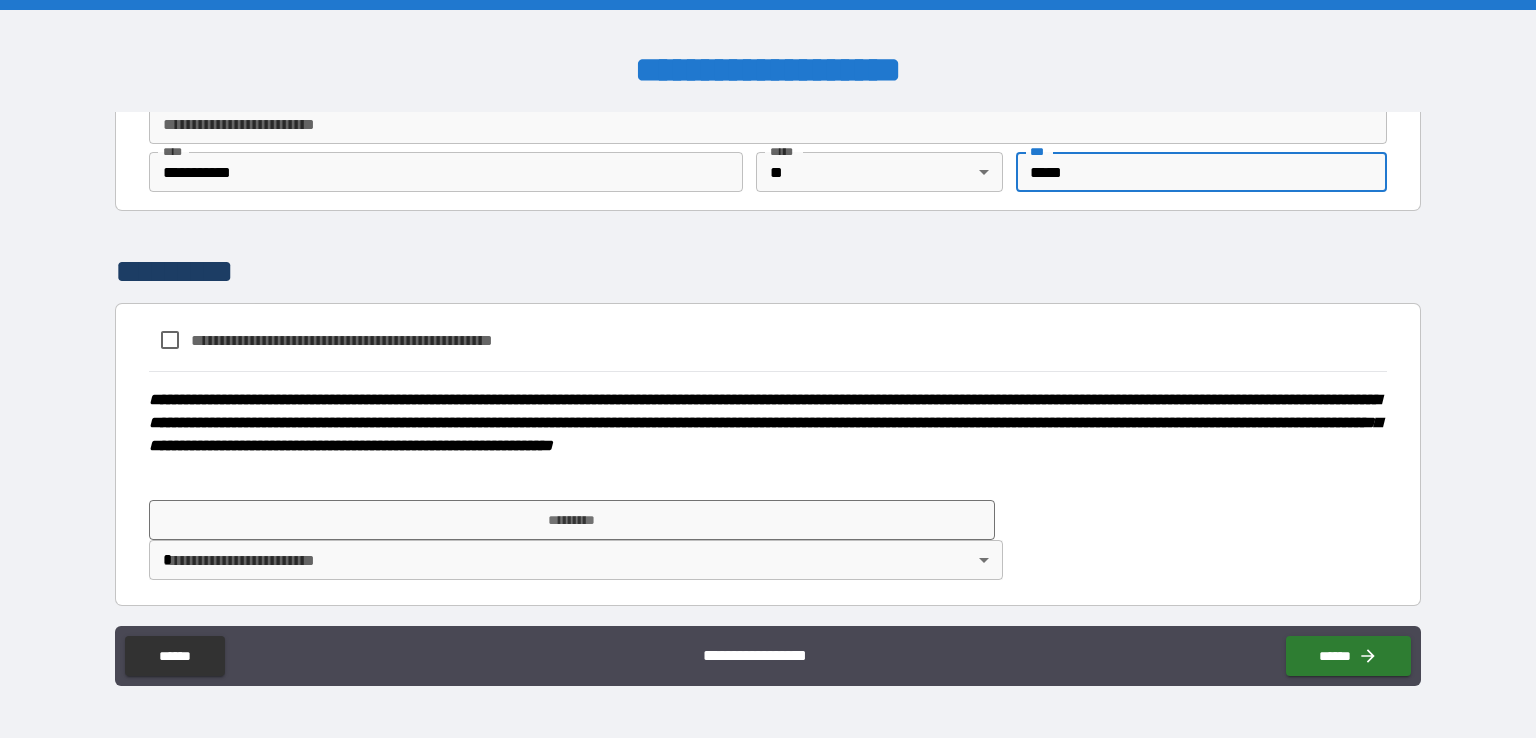 type on "*****" 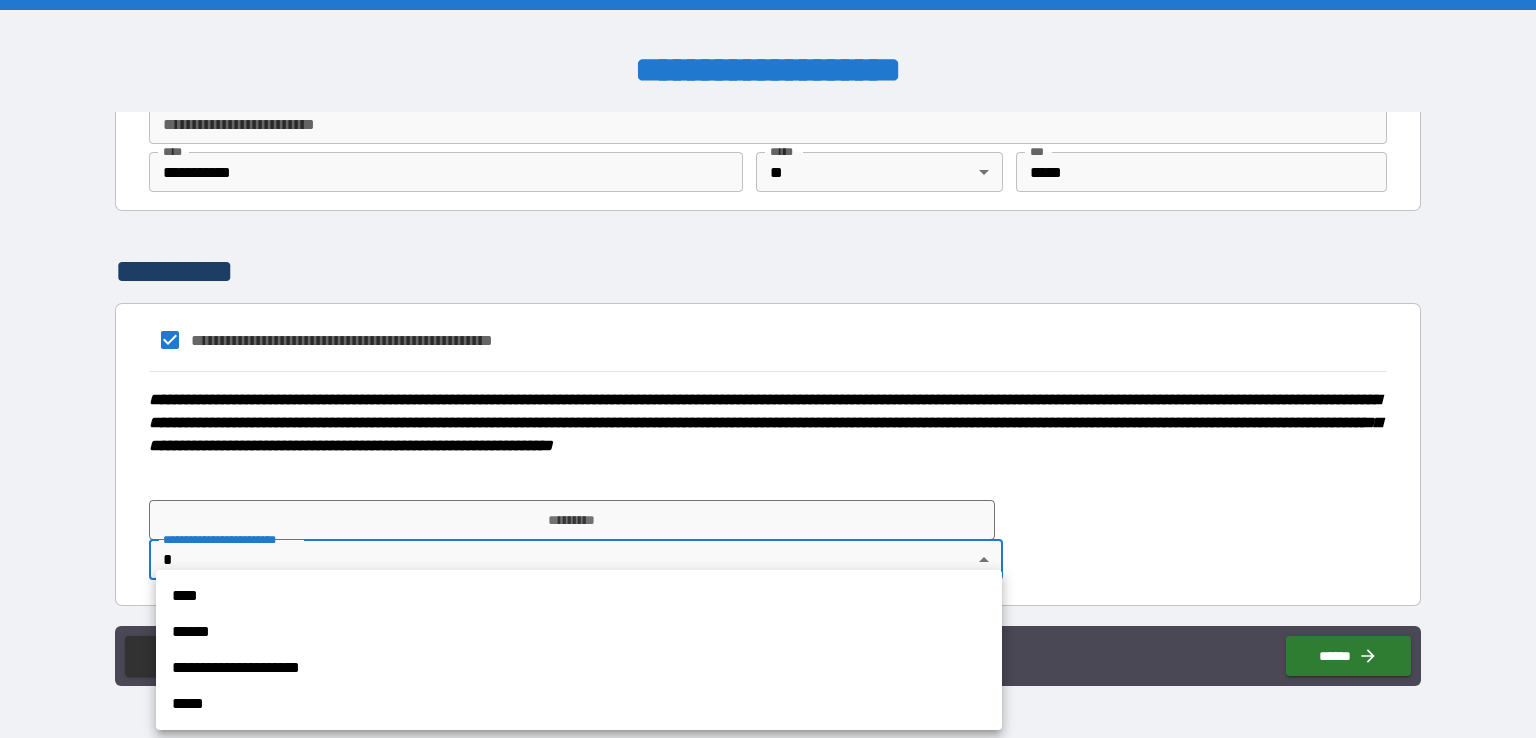 click on "**********" at bounding box center [768, 369] 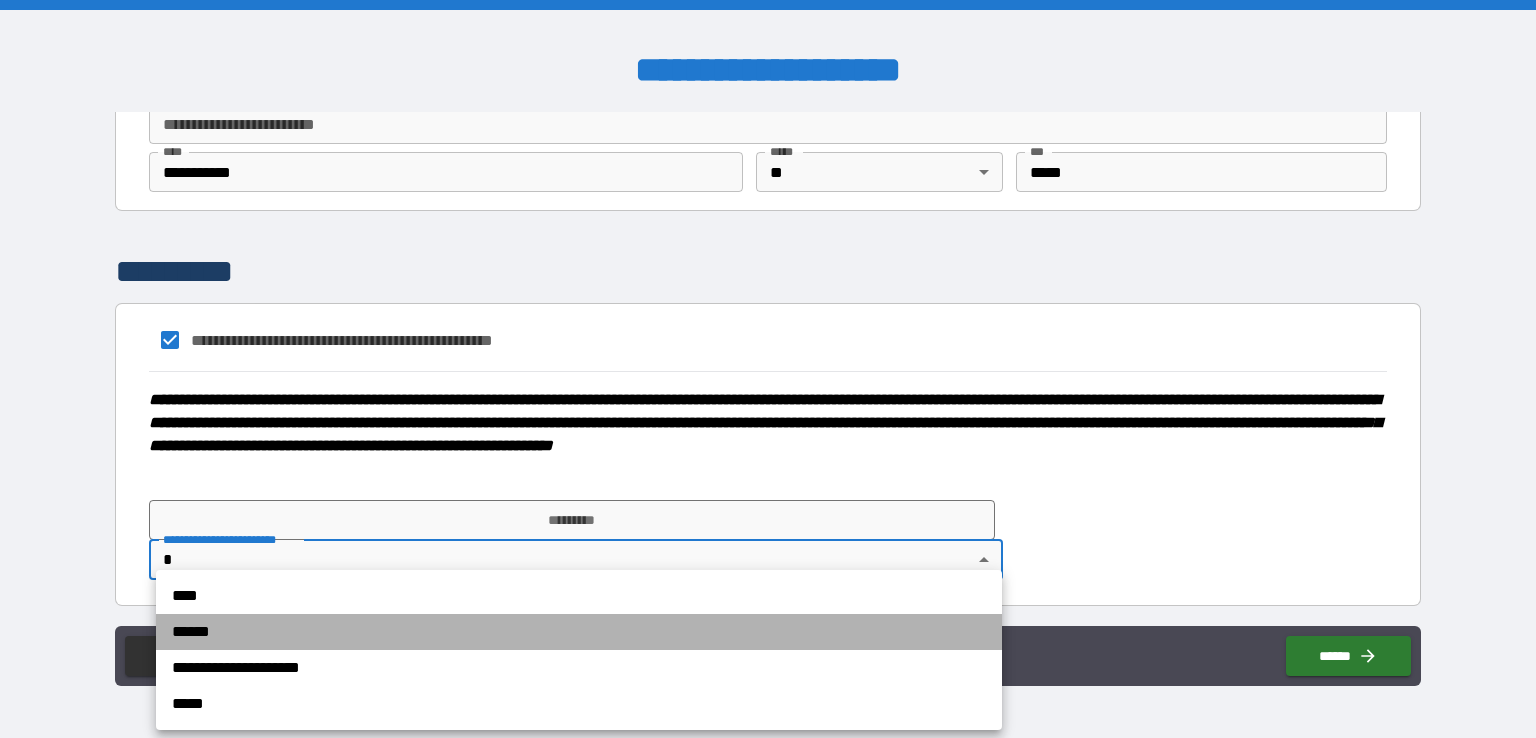 click on "******" at bounding box center (579, 632) 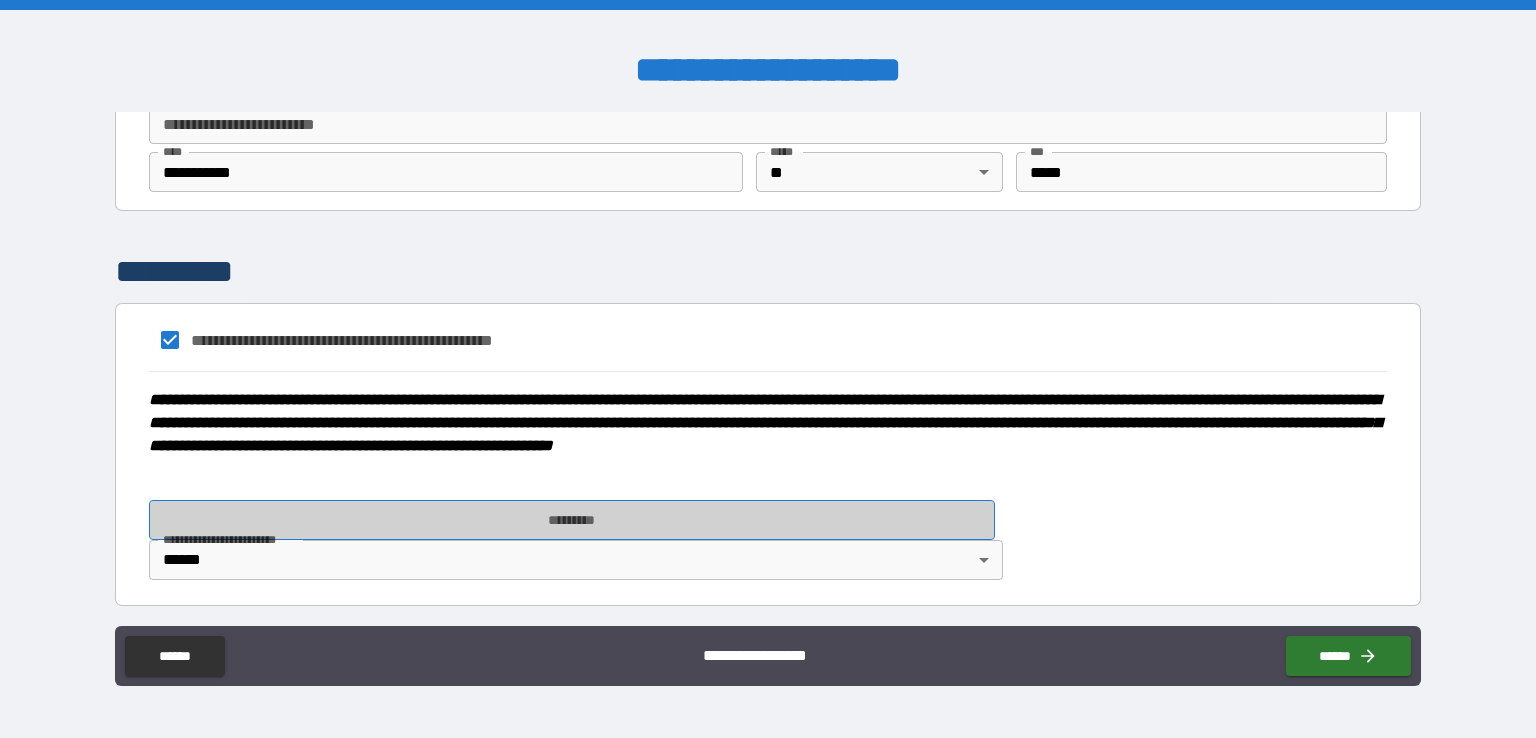 click on "*********" at bounding box center (572, 520) 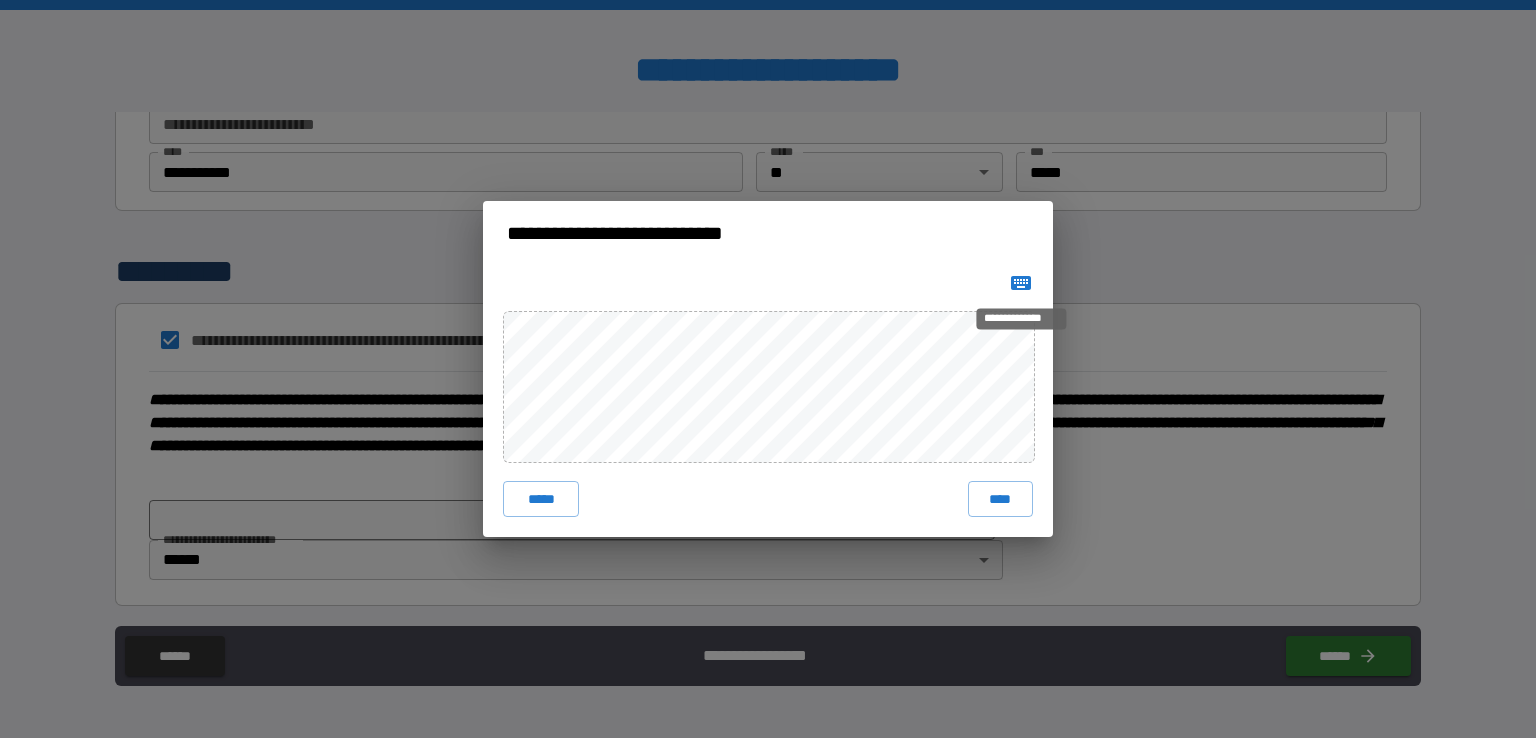 click 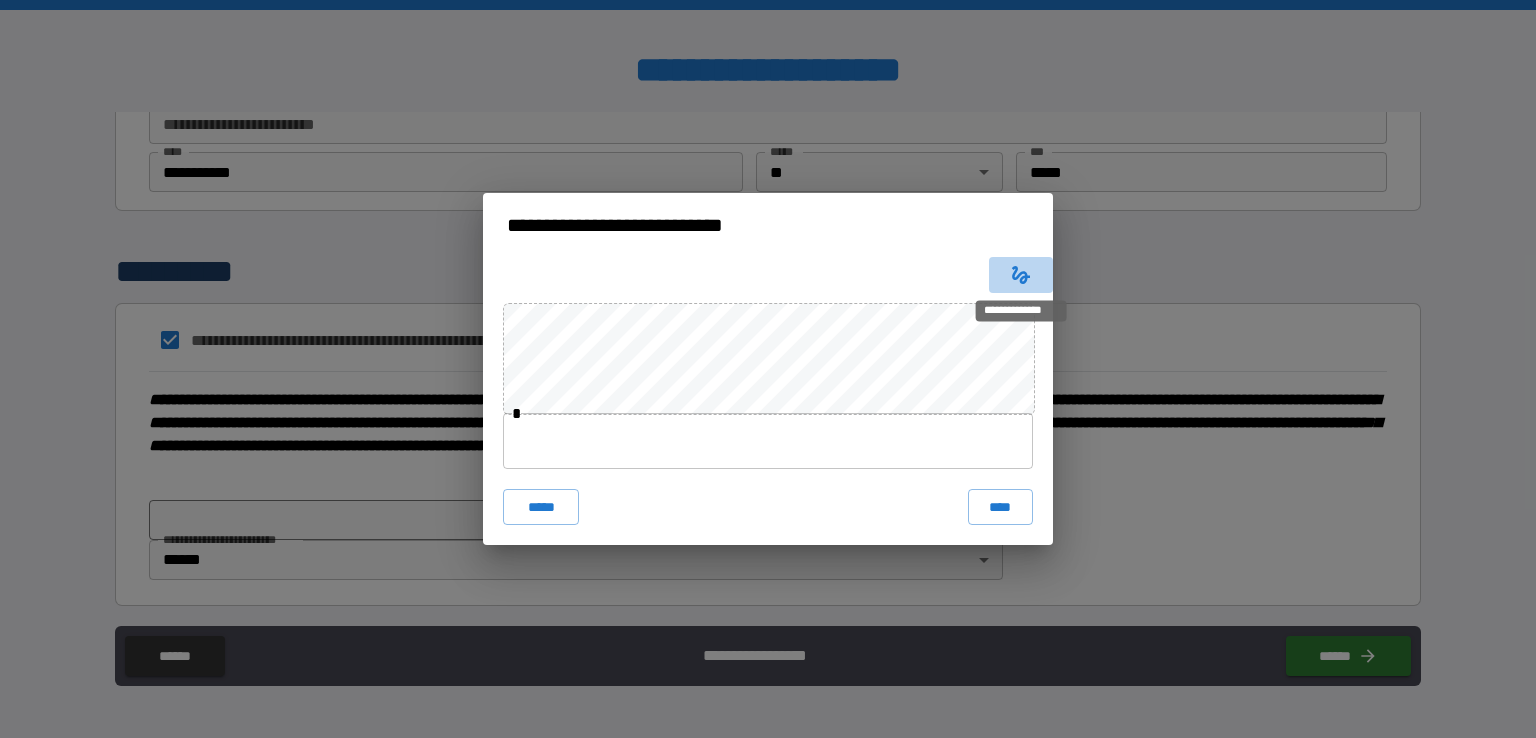 click 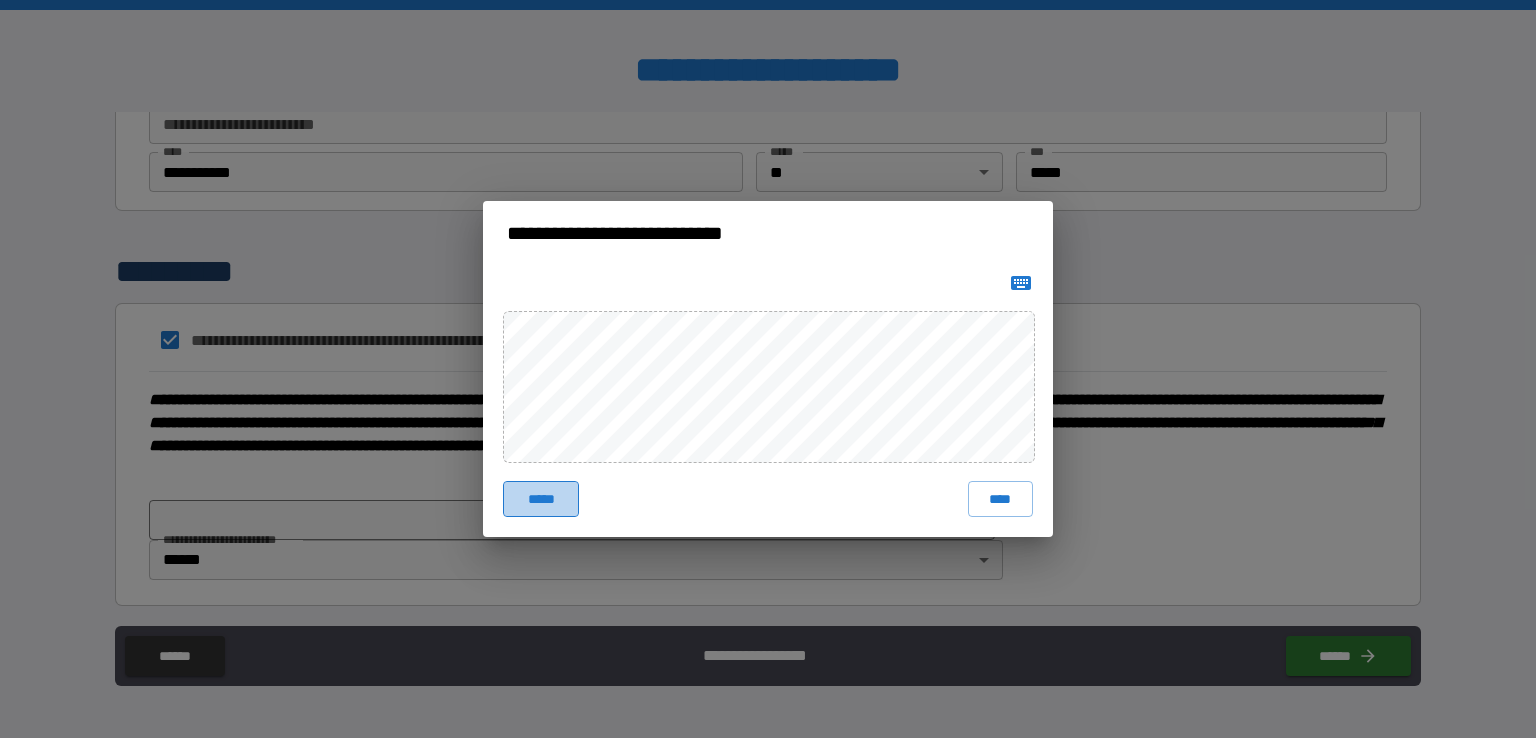 click on "*****" at bounding box center (541, 499) 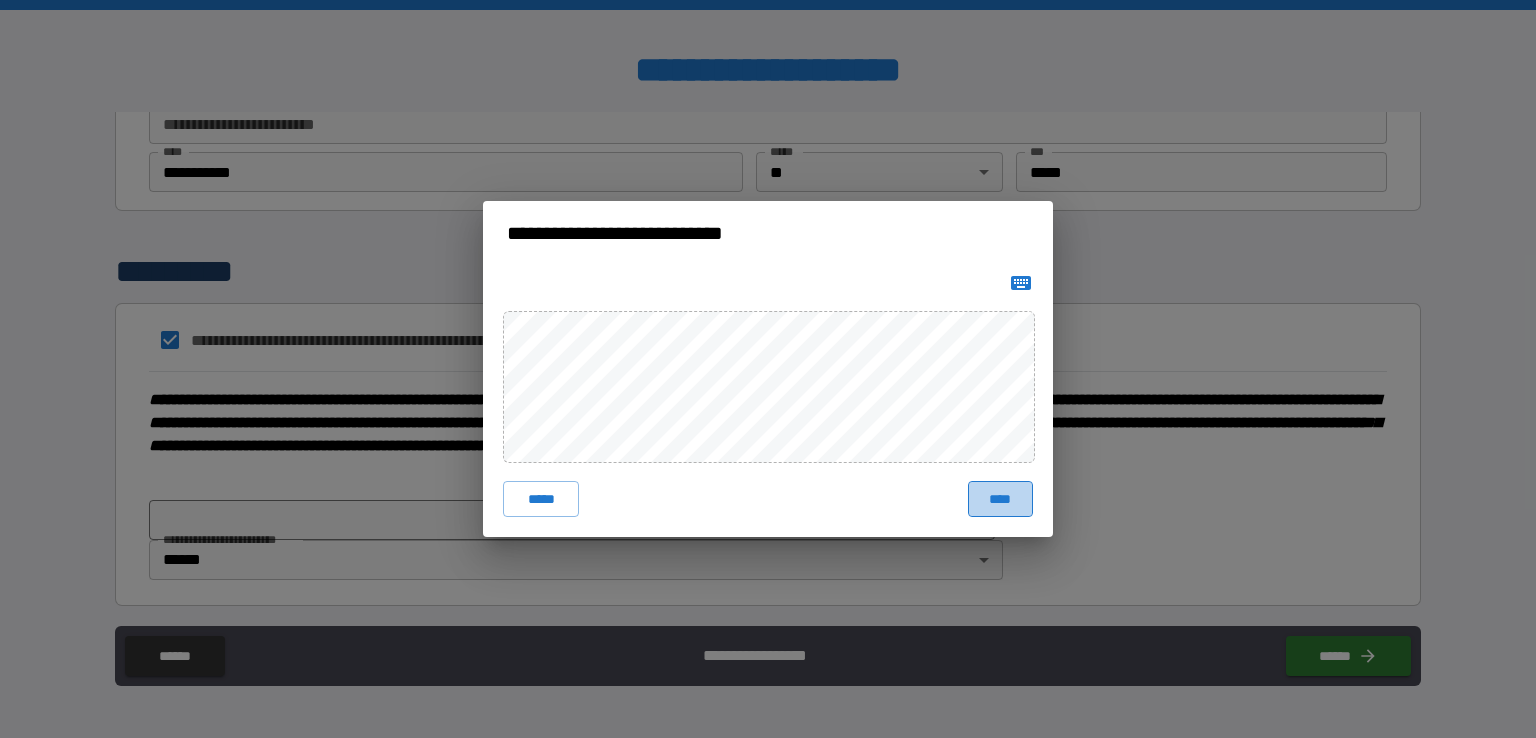 click on "****" at bounding box center [1000, 499] 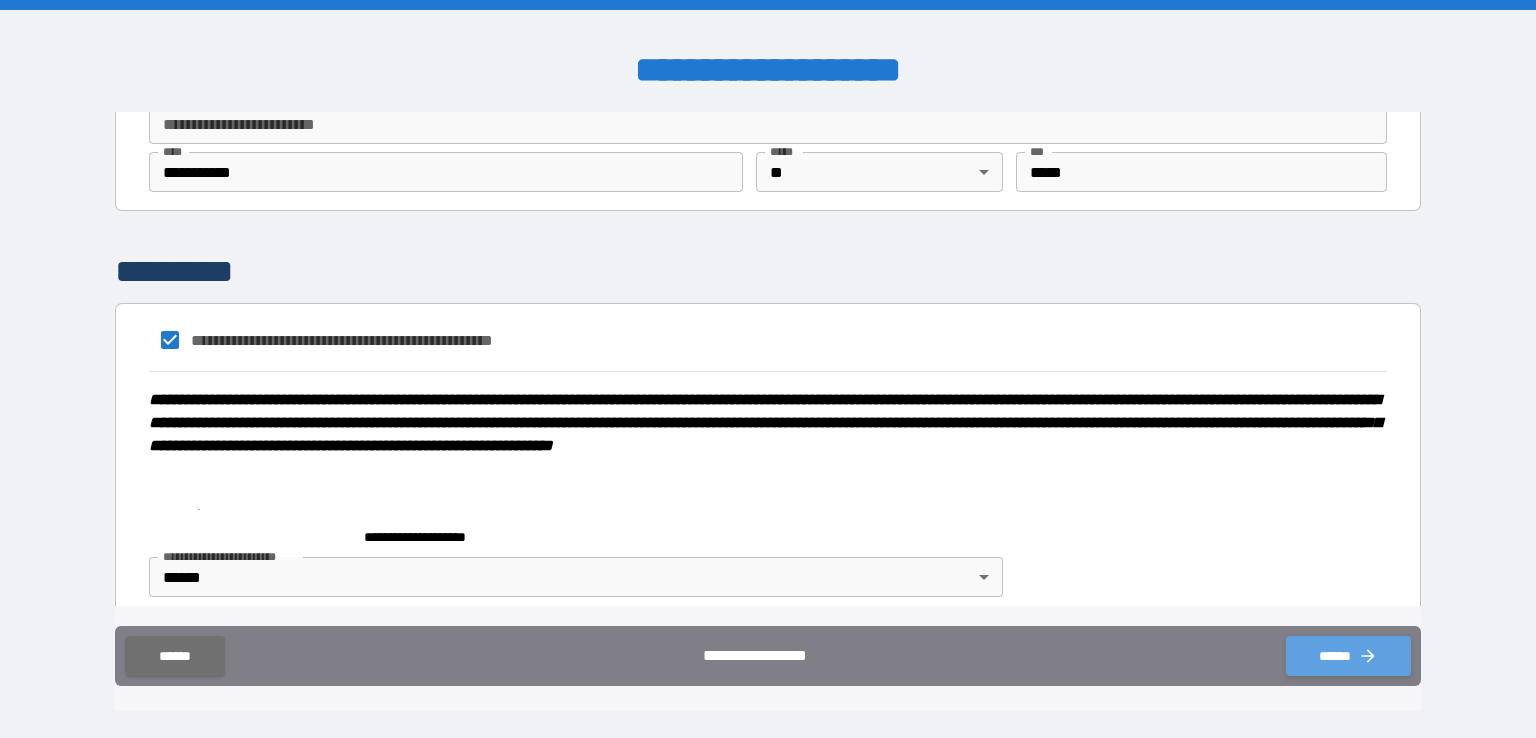 click on "******" at bounding box center [1348, 656] 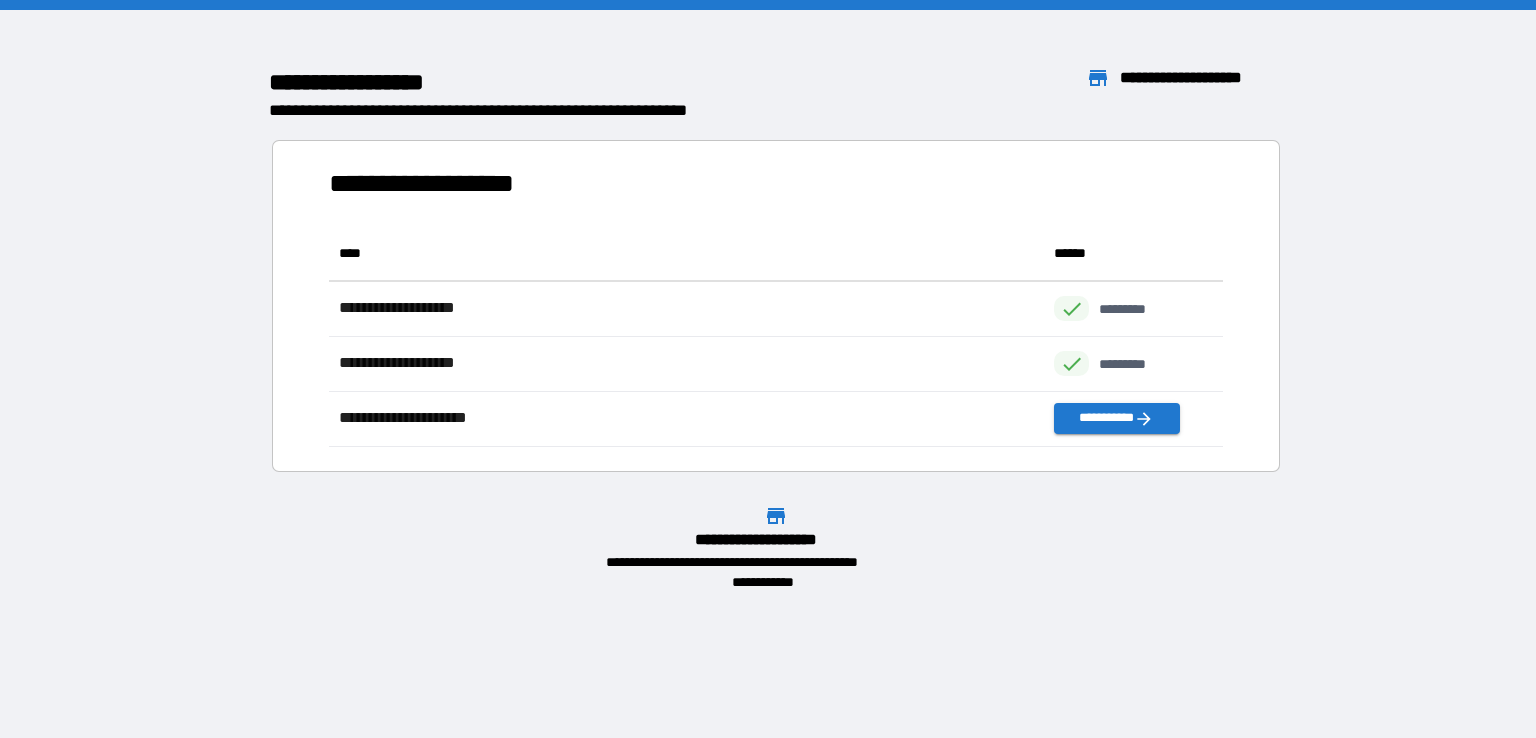 scroll, scrollTop: 16, scrollLeft: 16, axis: both 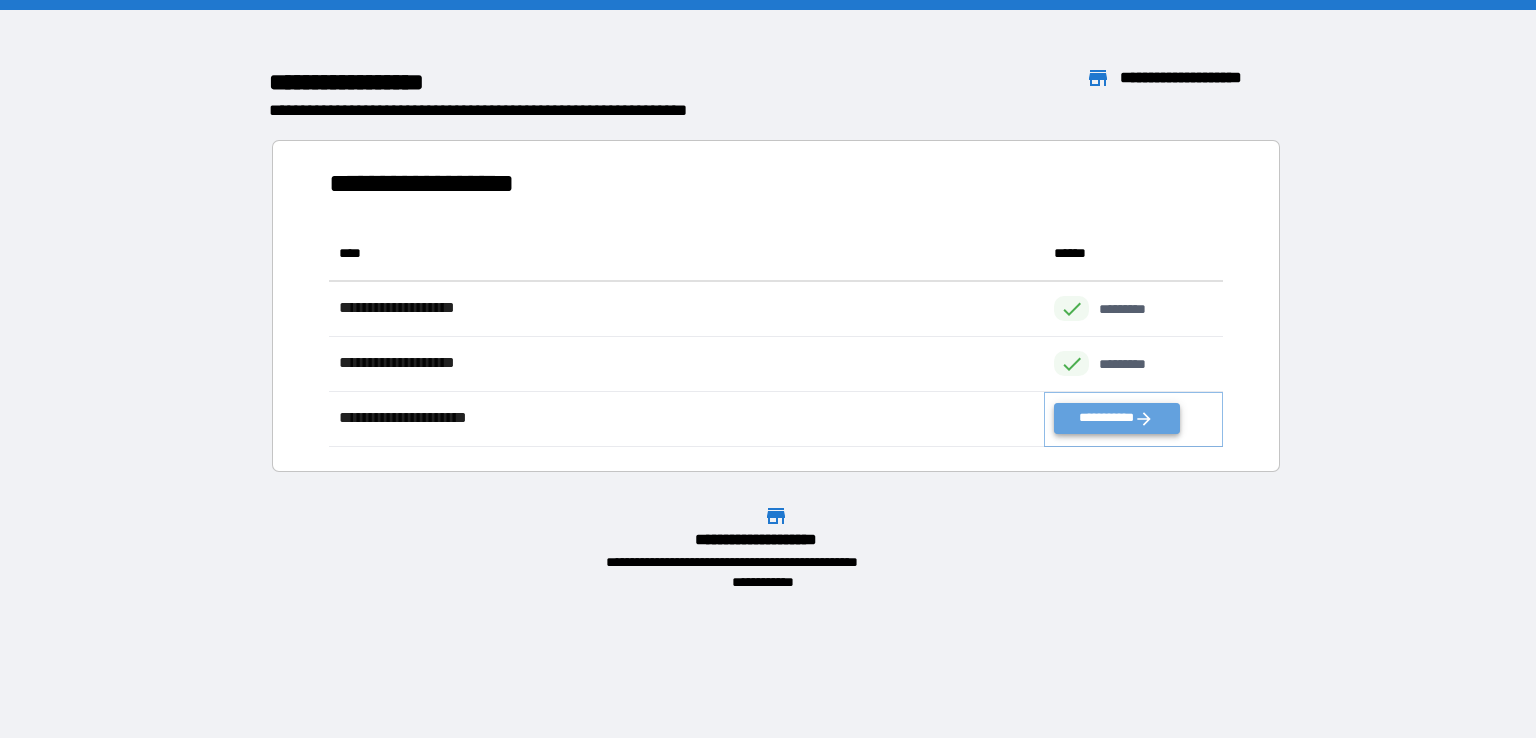 click on "**********" at bounding box center [1116, 418] 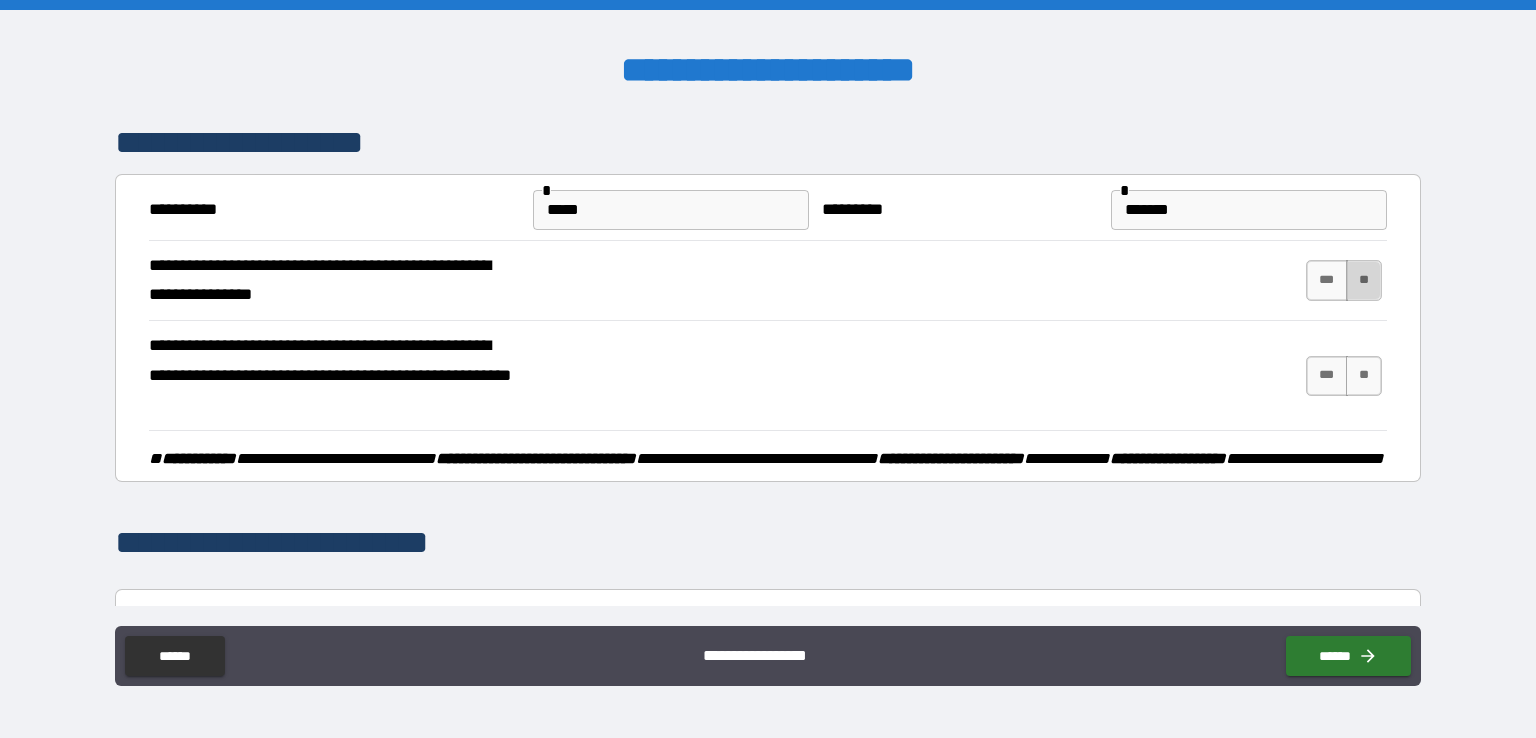 click on "**" at bounding box center (1364, 280) 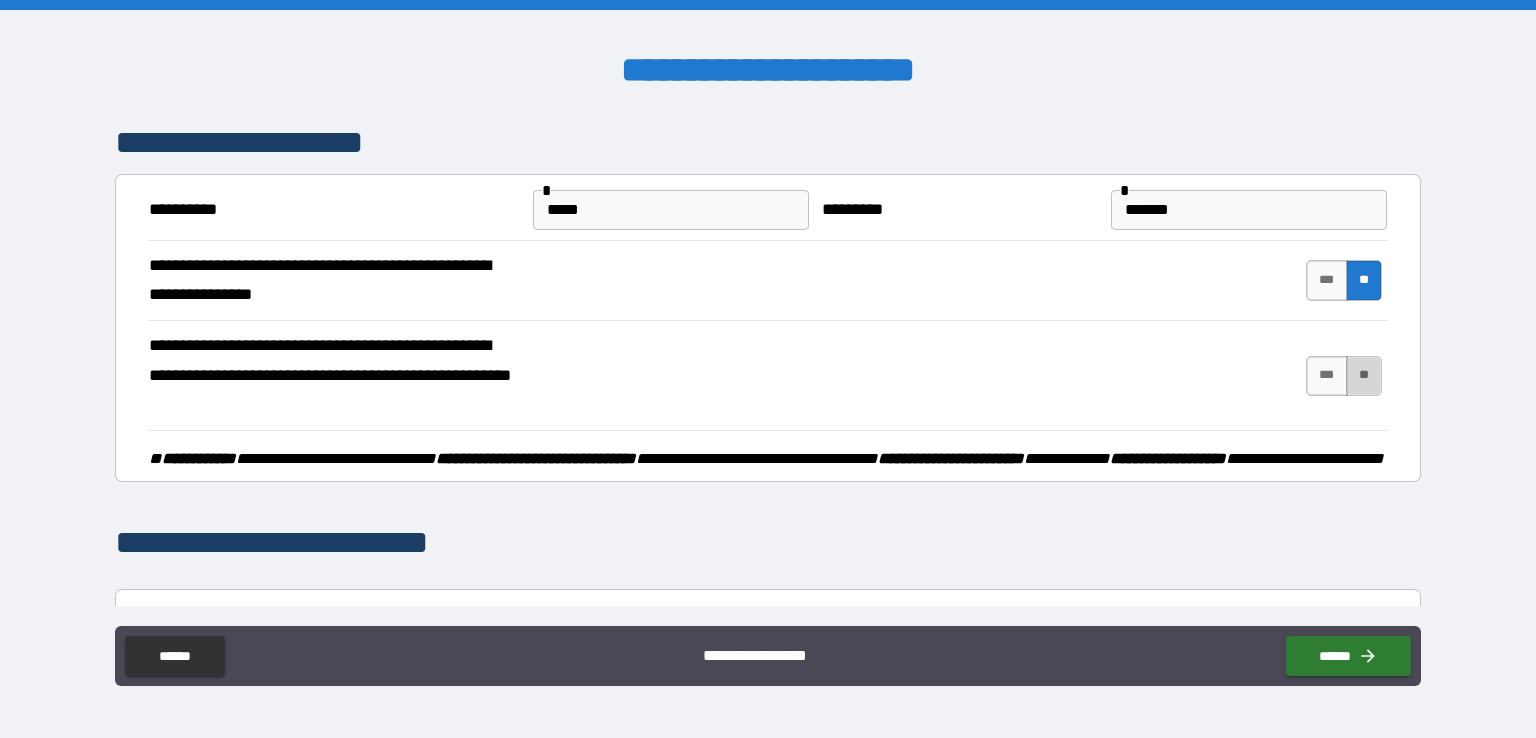 click on "**" at bounding box center (1364, 376) 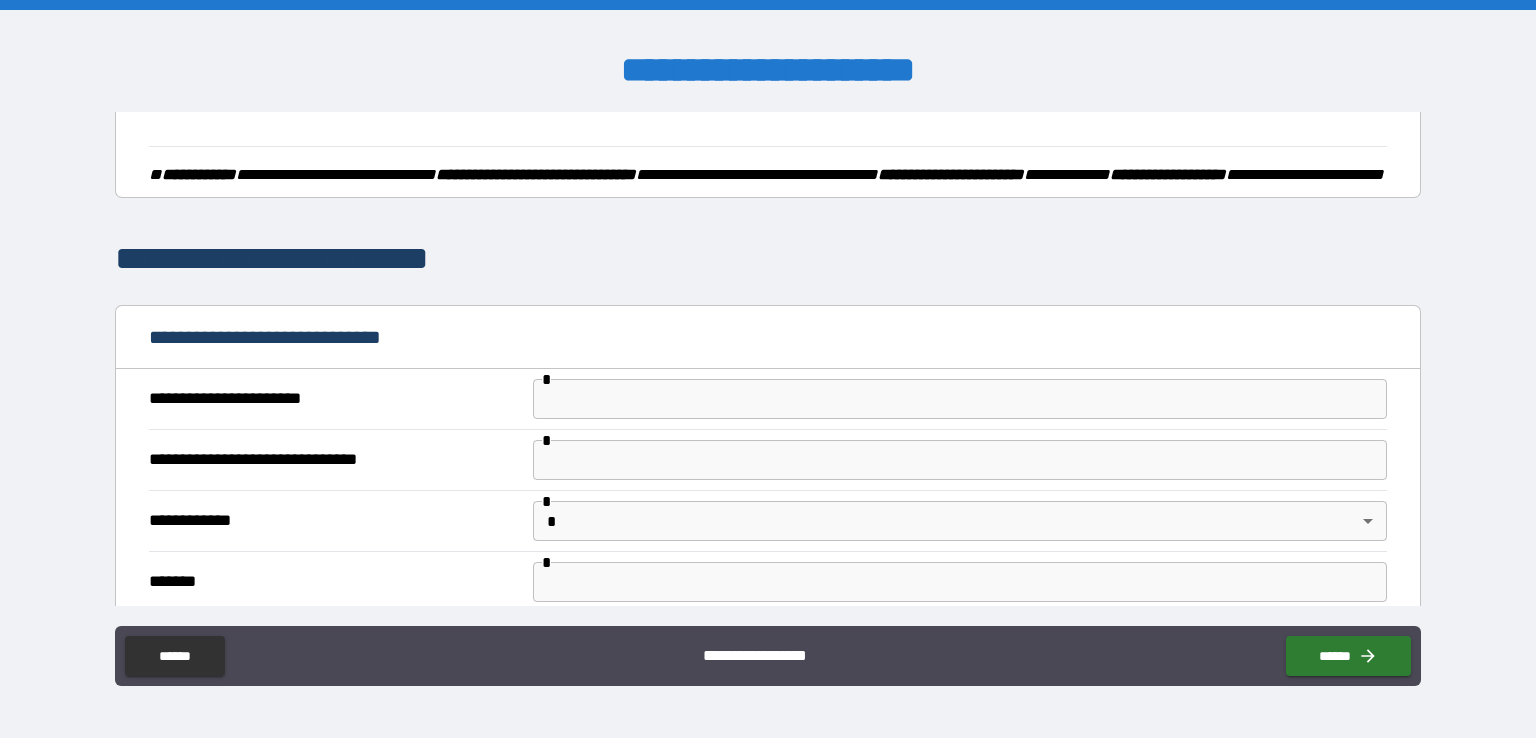 scroll, scrollTop: 312, scrollLeft: 0, axis: vertical 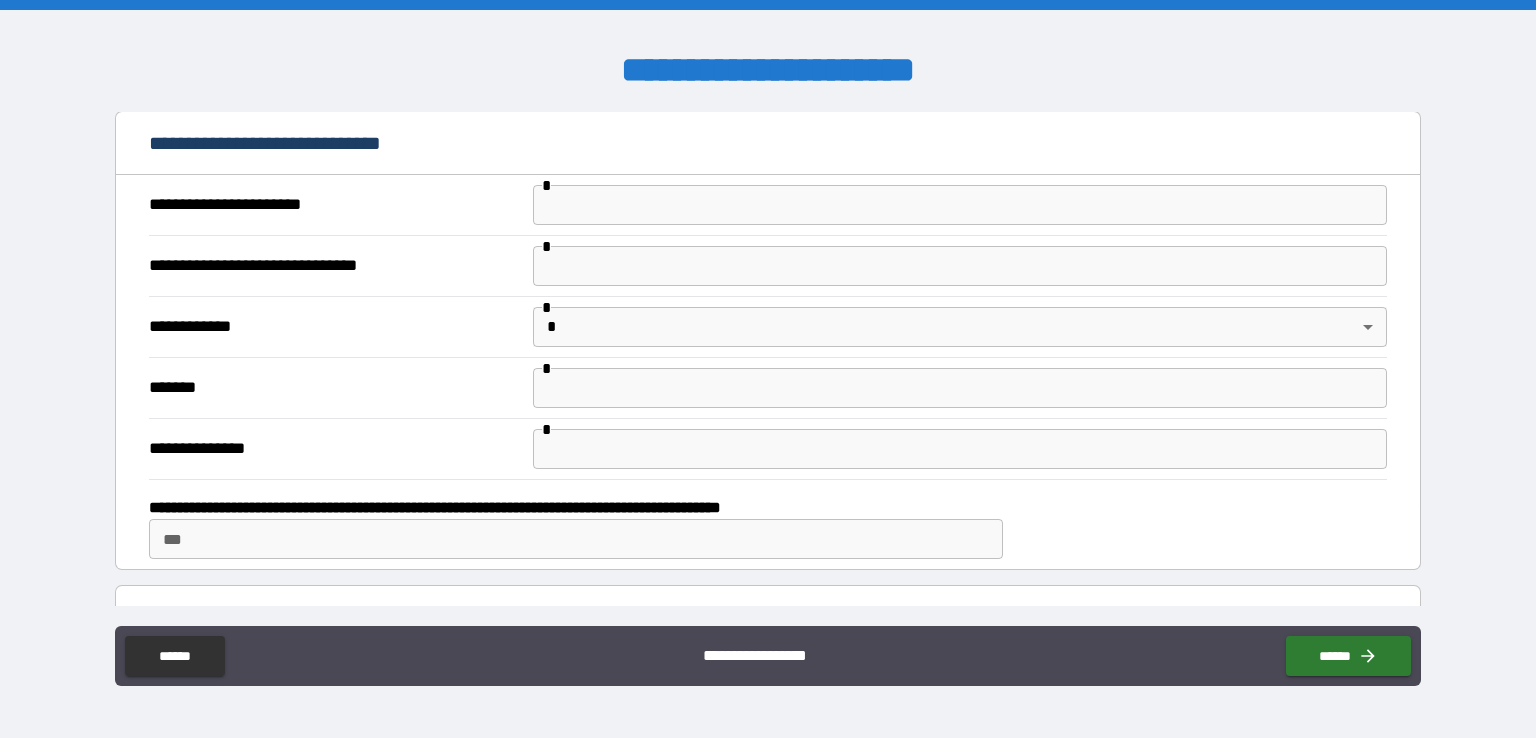 click on "******* *" at bounding box center (768, 387) 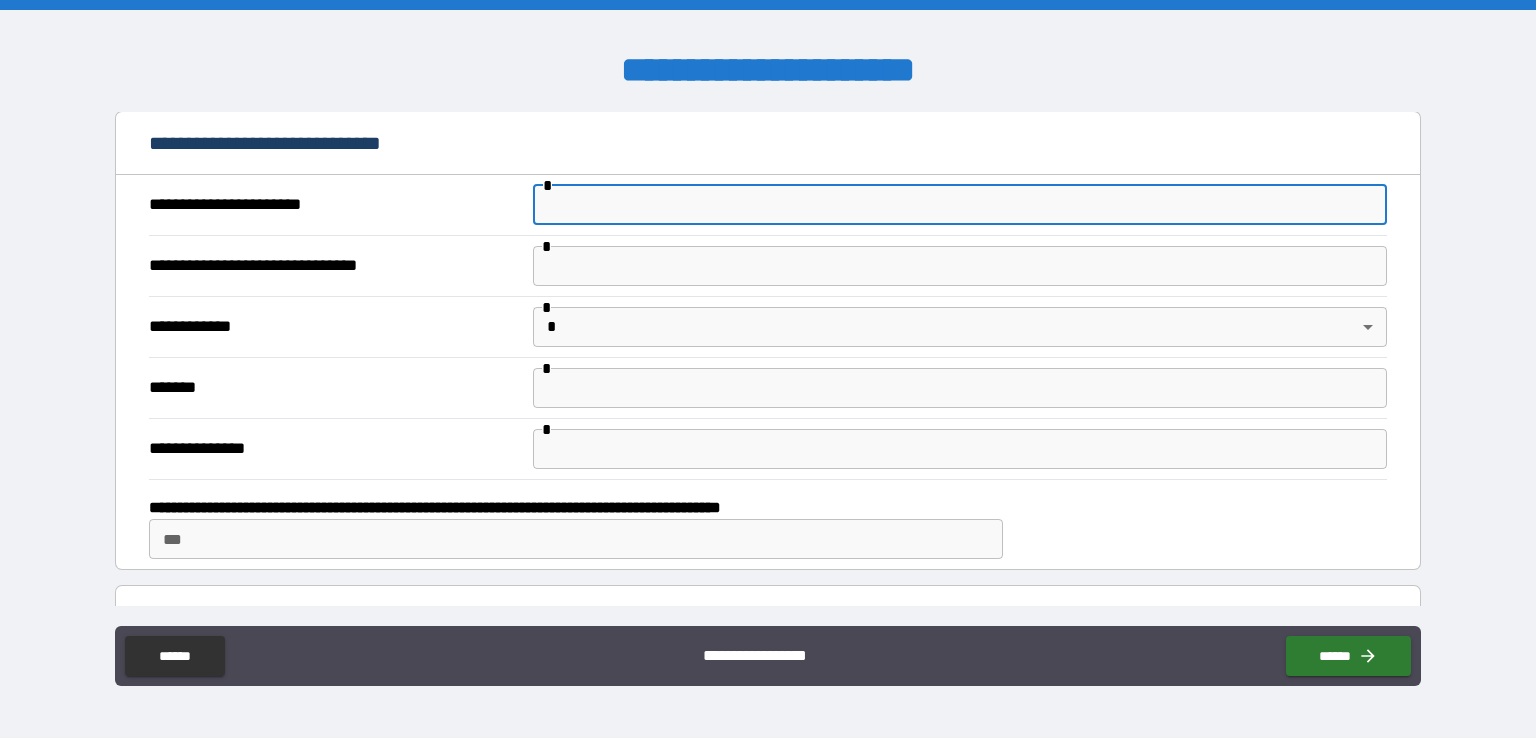 click at bounding box center (960, 205) 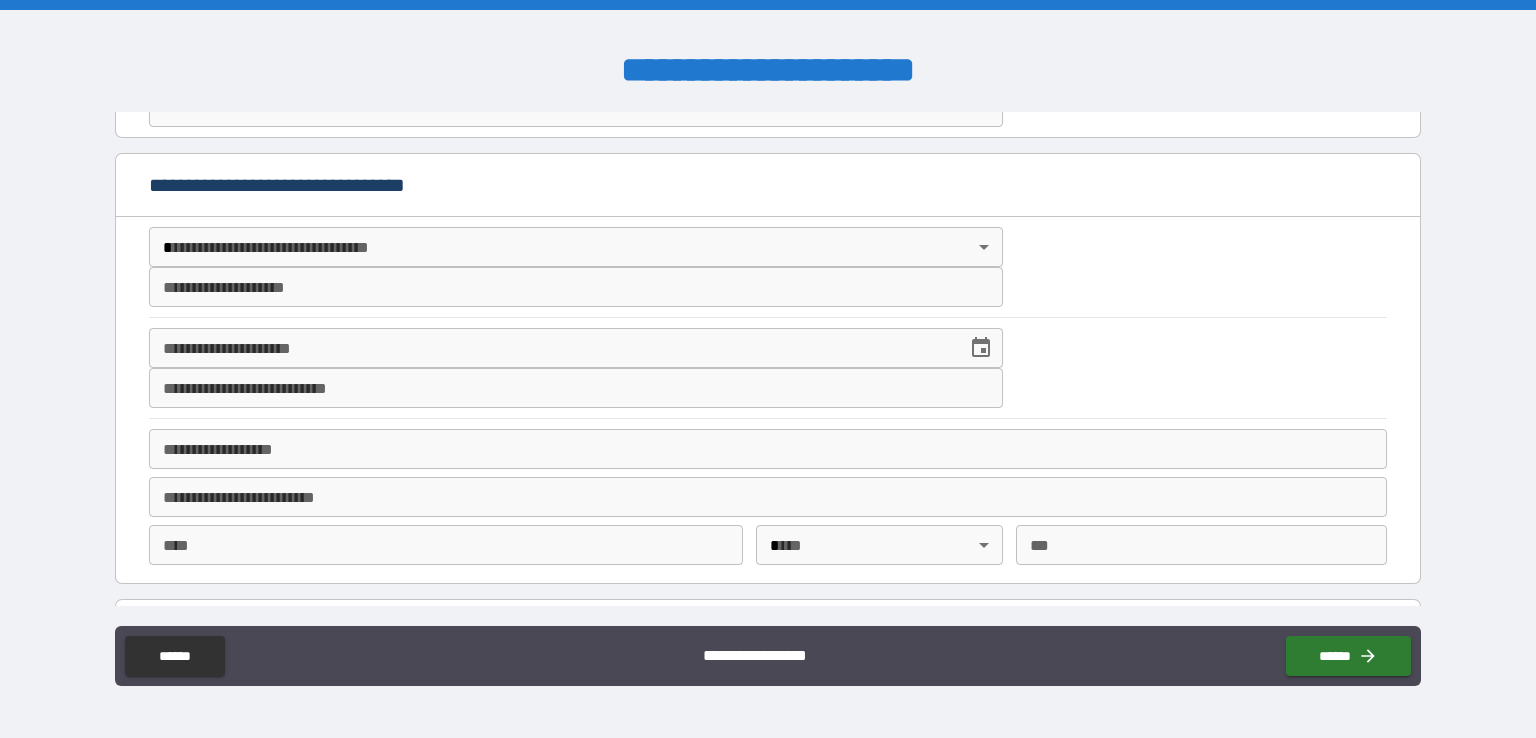 scroll, scrollTop: 2808, scrollLeft: 0, axis: vertical 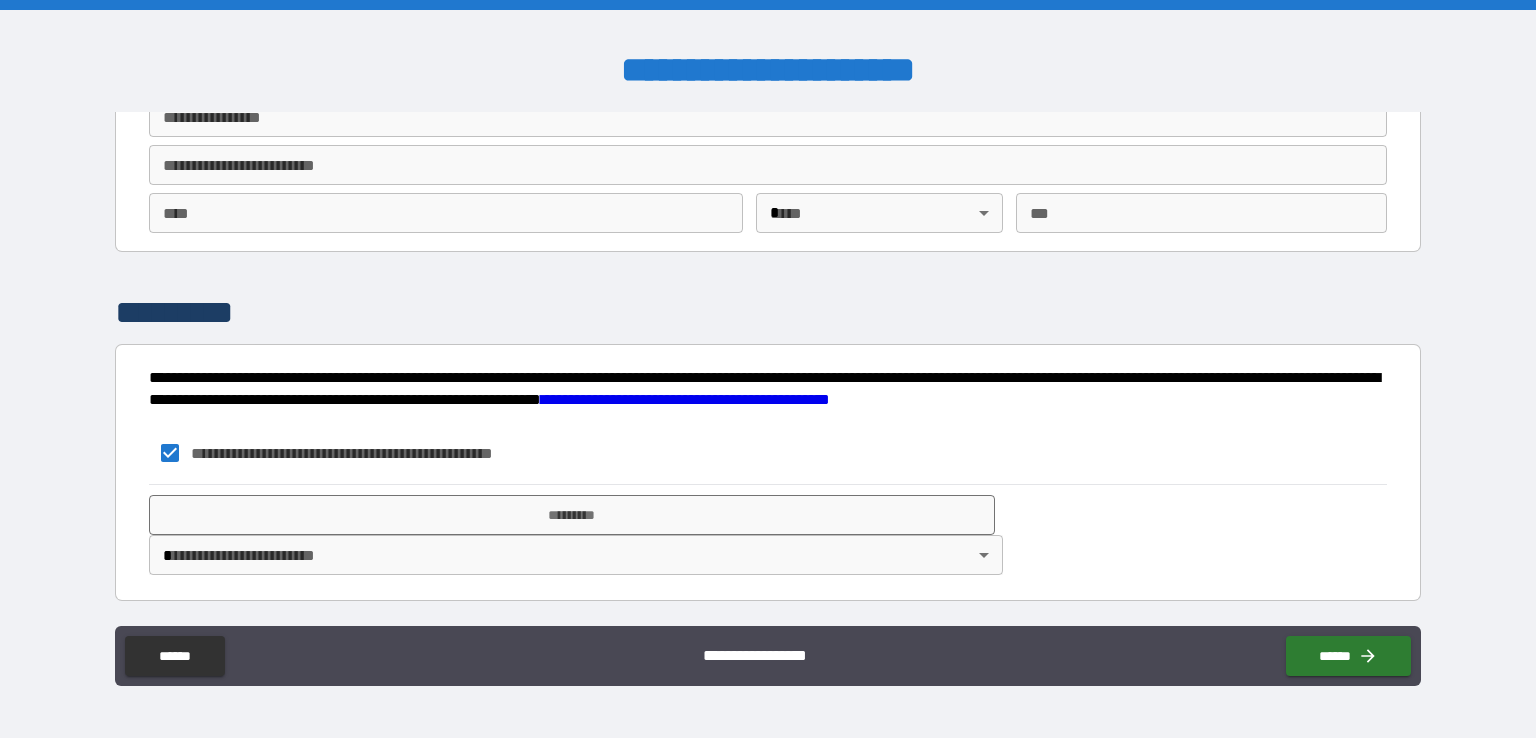 click on "**********" at bounding box center [768, 658] 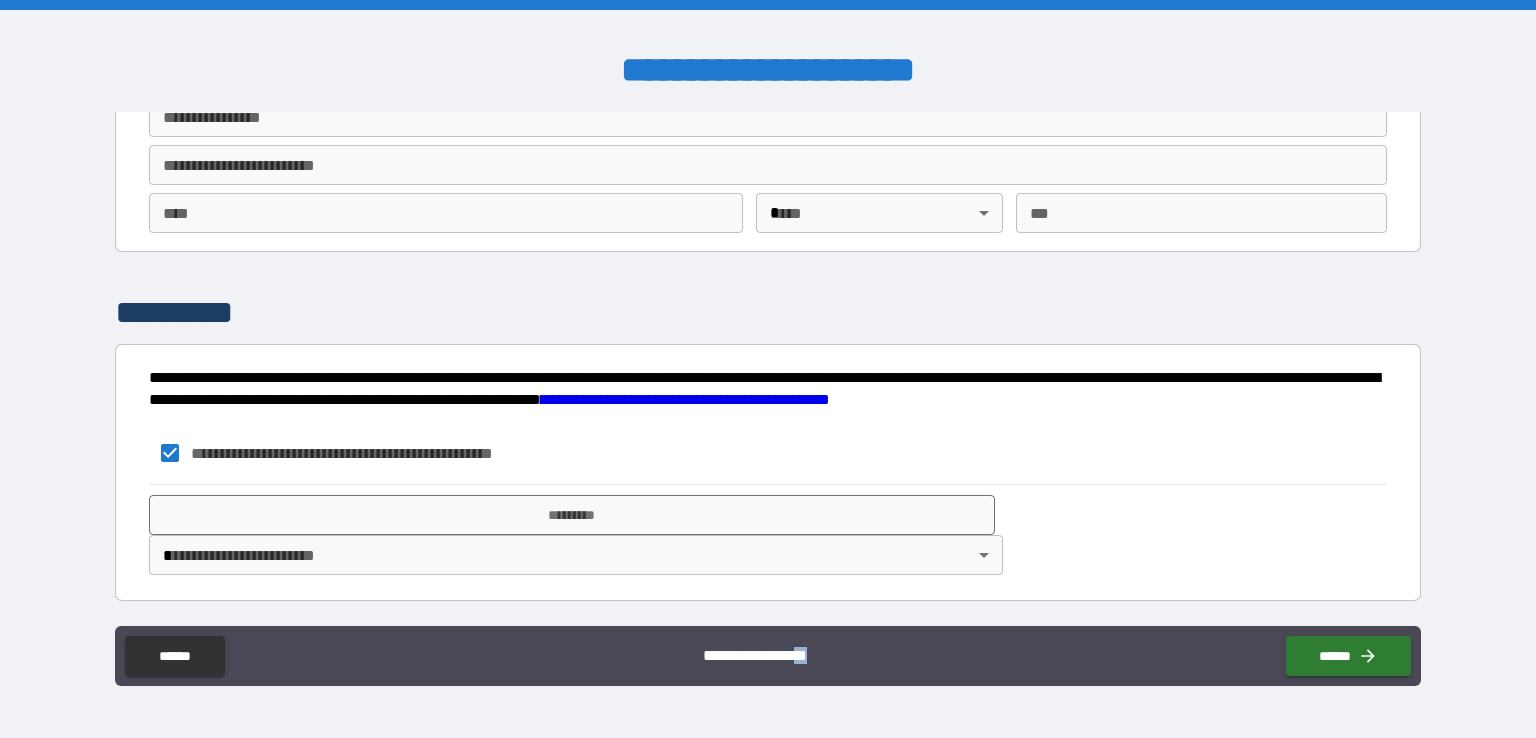 click on "**********" at bounding box center [768, 658] 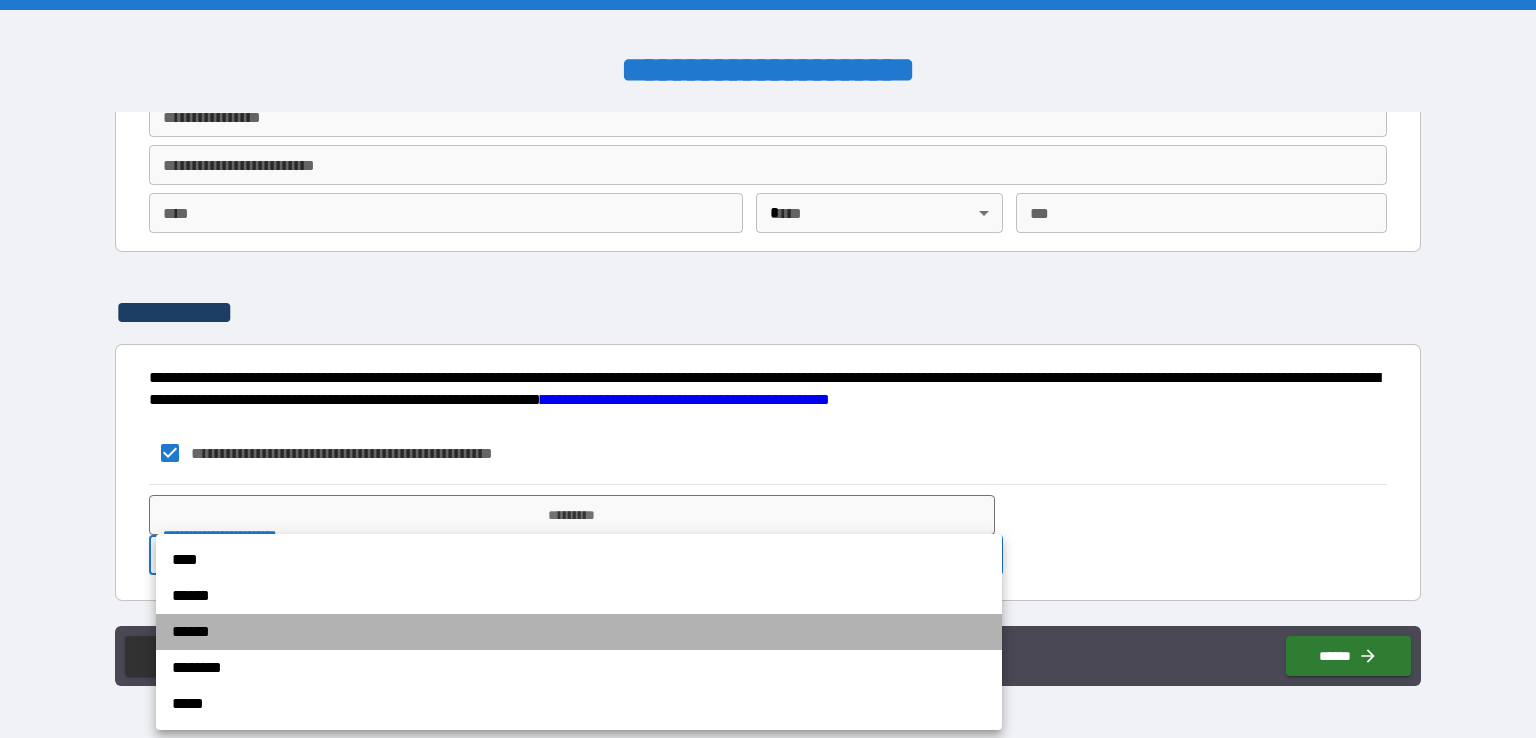 click on "******" at bounding box center [579, 632] 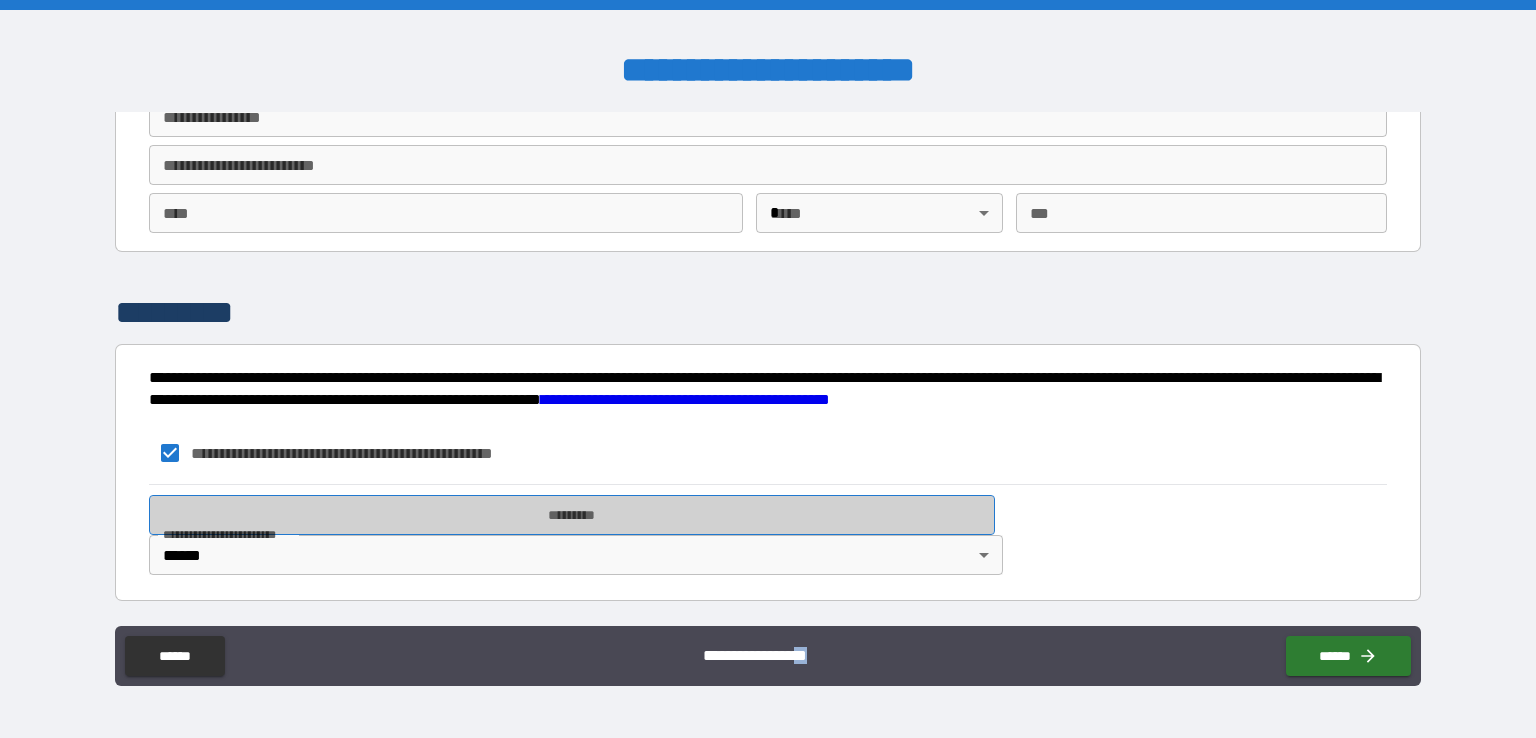 click on "*********" at bounding box center [572, 515] 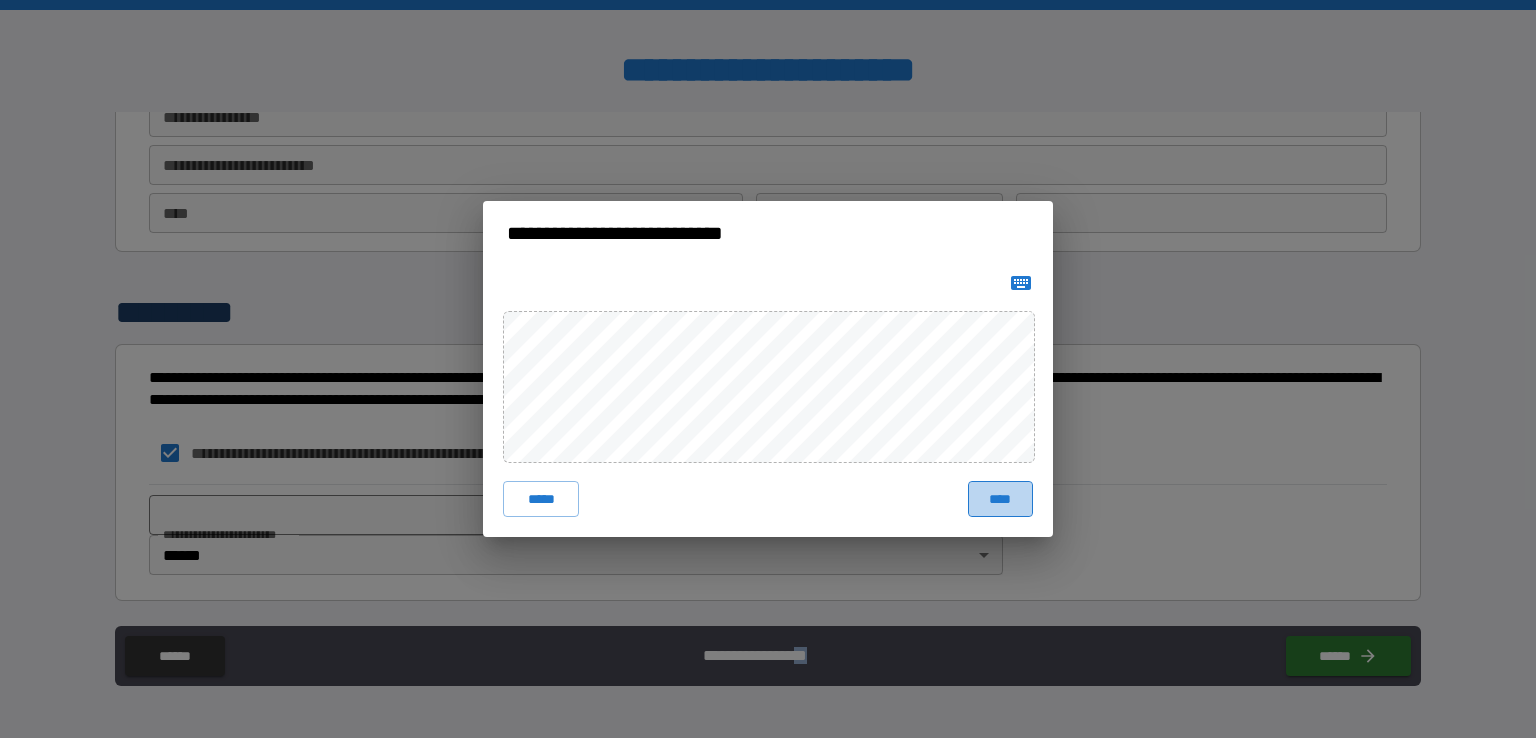 click on "****" at bounding box center [1000, 499] 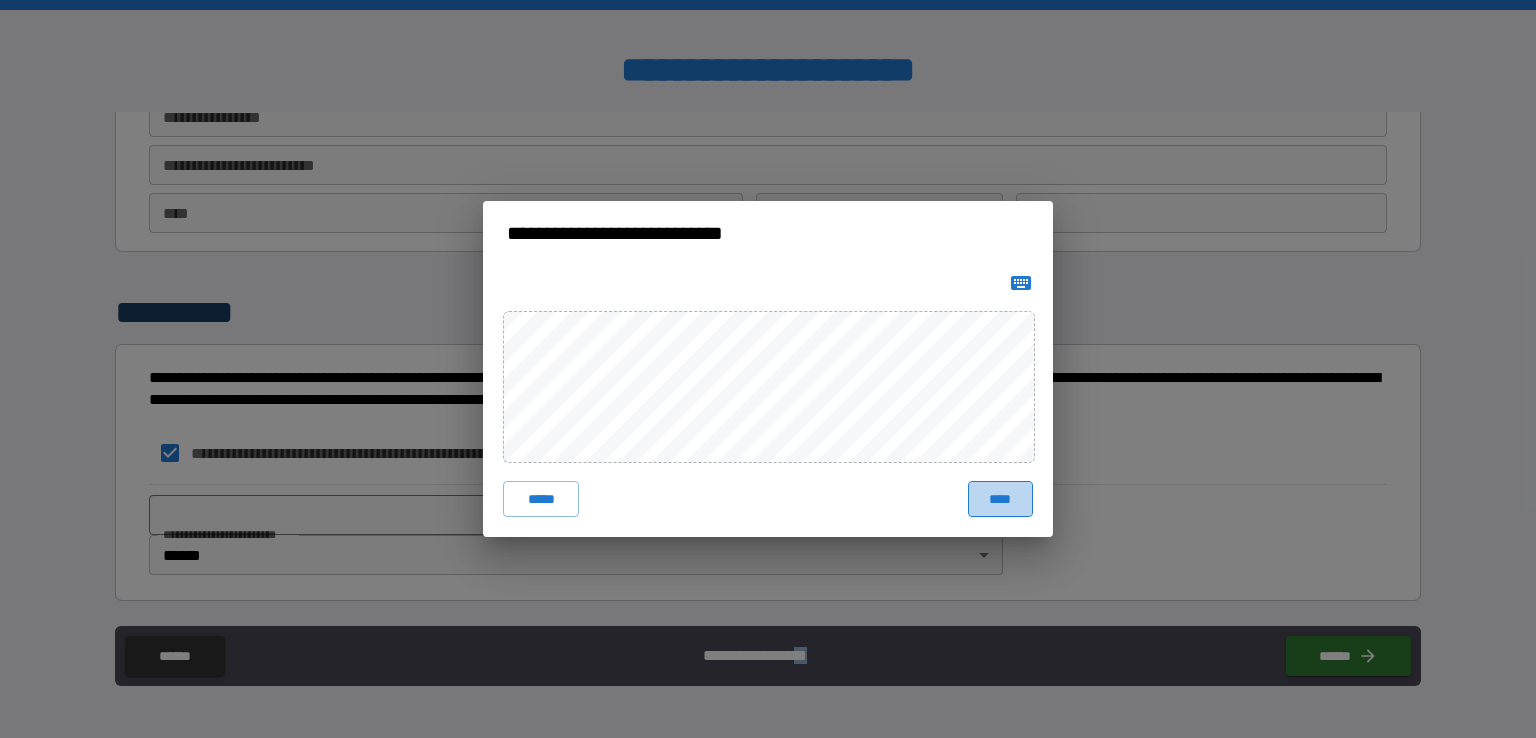 click on "****" at bounding box center [1000, 499] 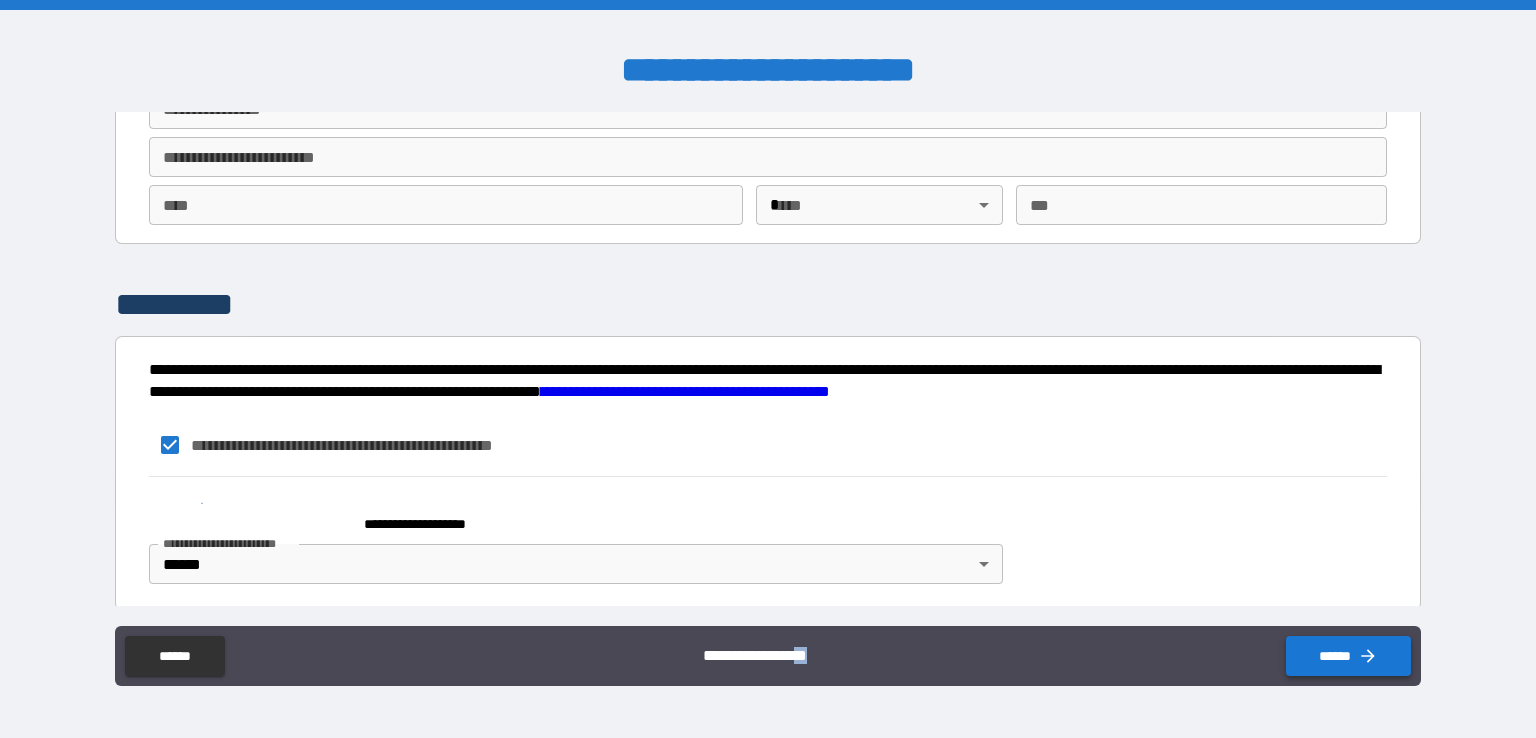 click on "******" at bounding box center [1348, 656] 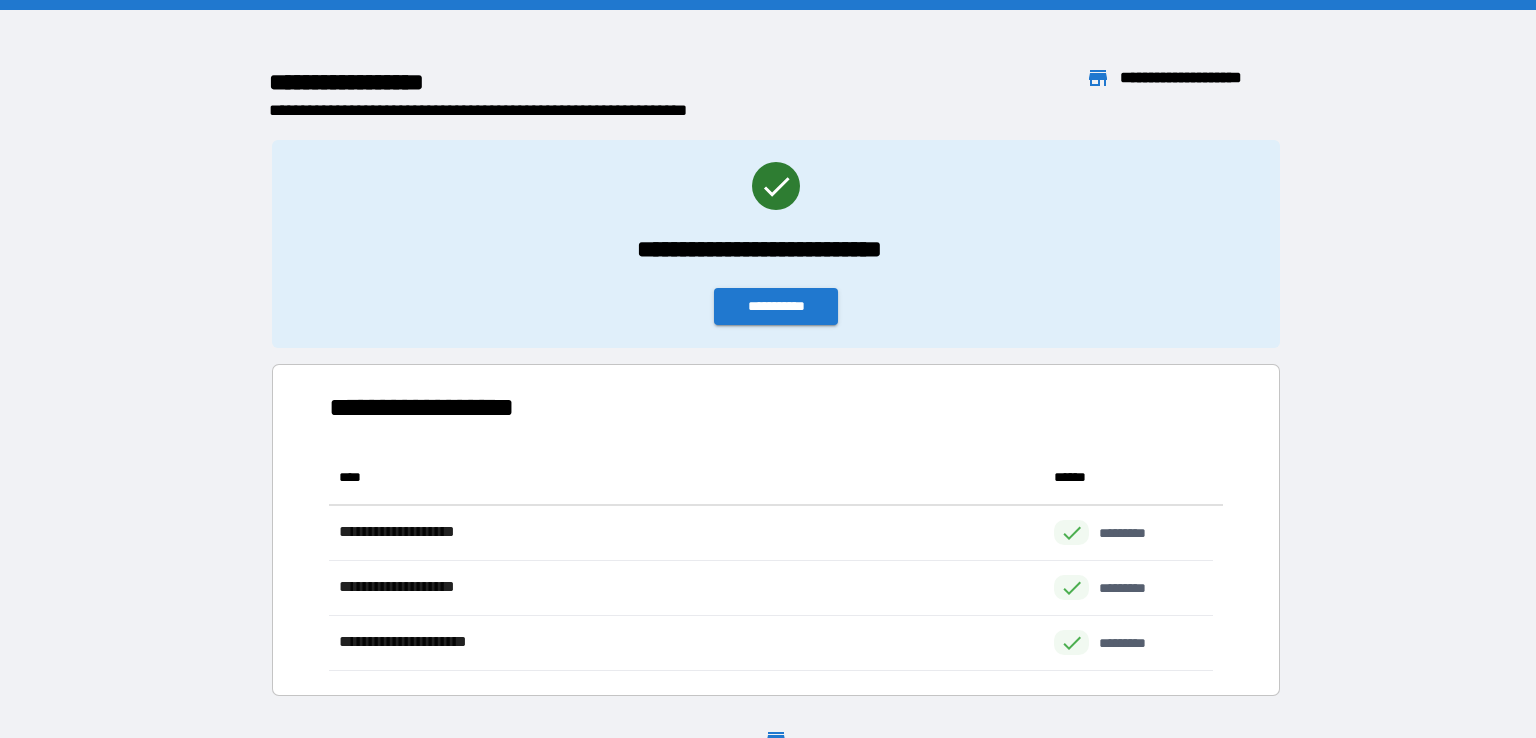 scroll, scrollTop: 16, scrollLeft: 16, axis: both 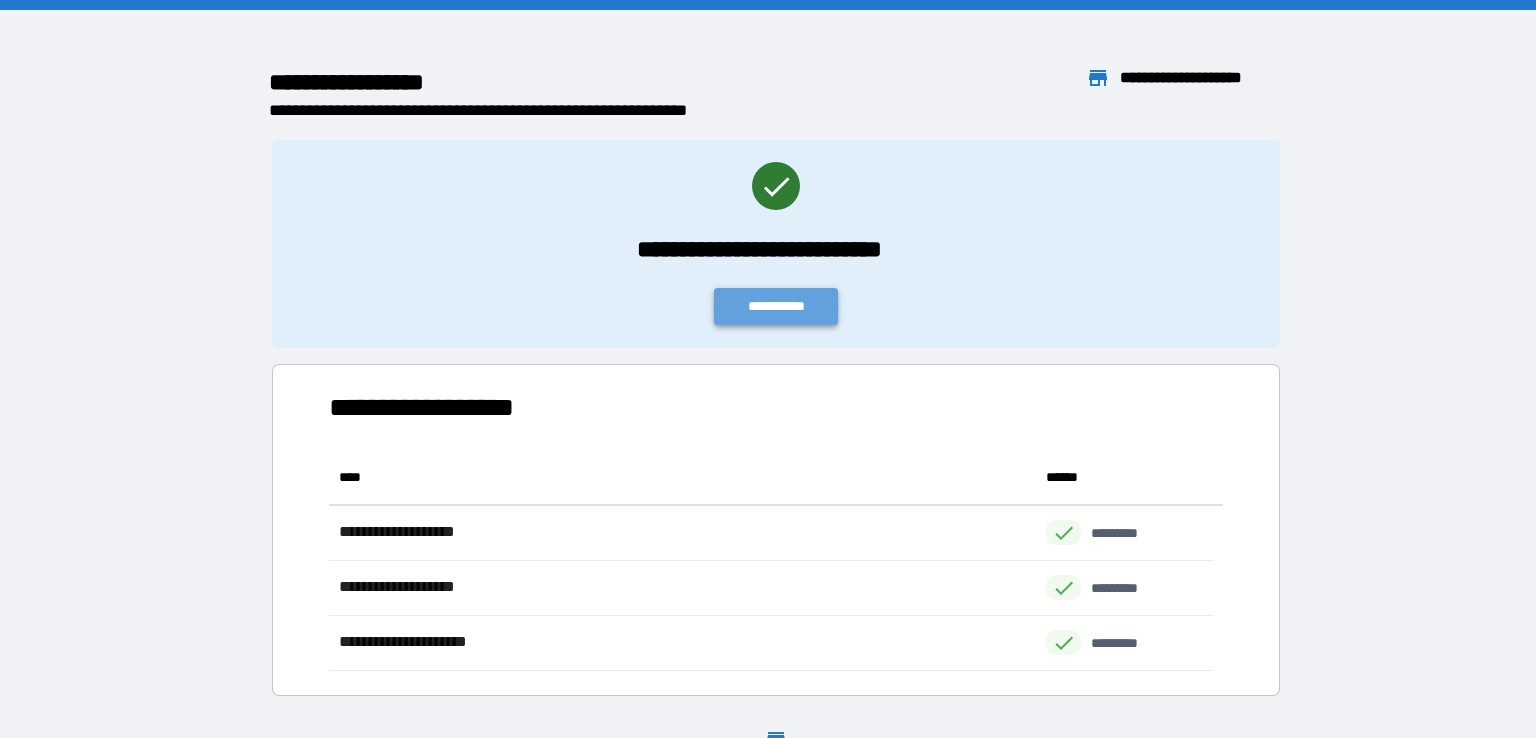 click on "**********" at bounding box center [776, 306] 